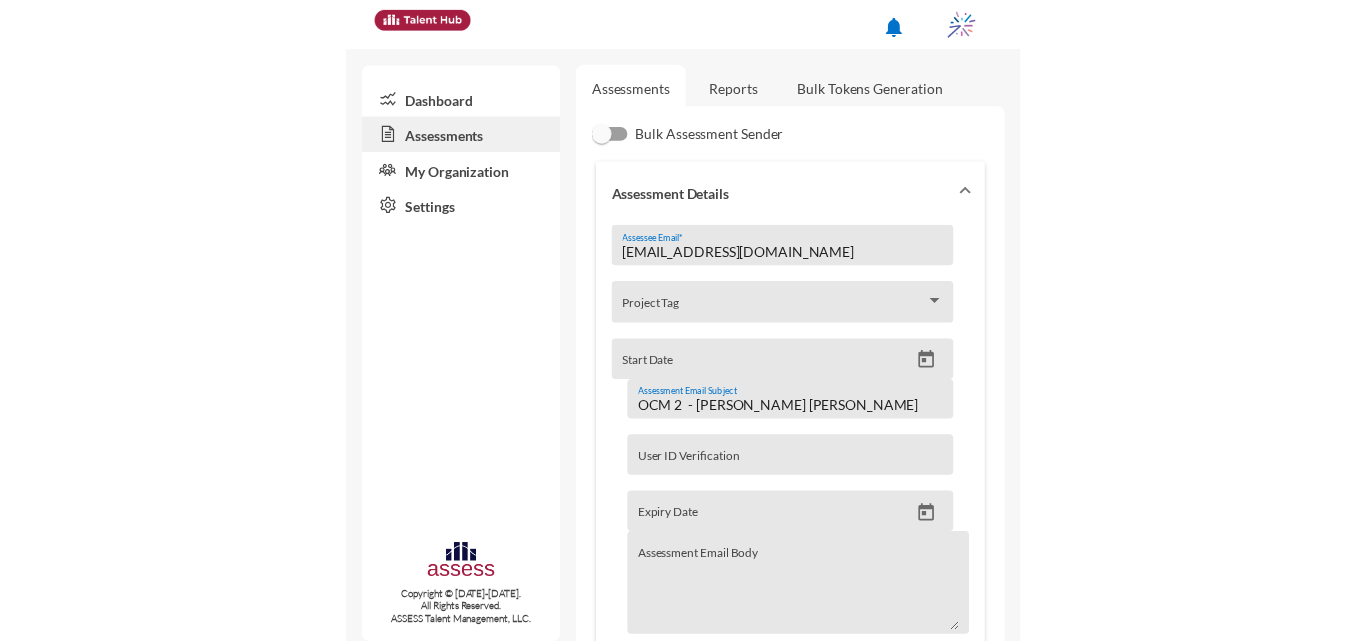 scroll, scrollTop: 0, scrollLeft: 0, axis: both 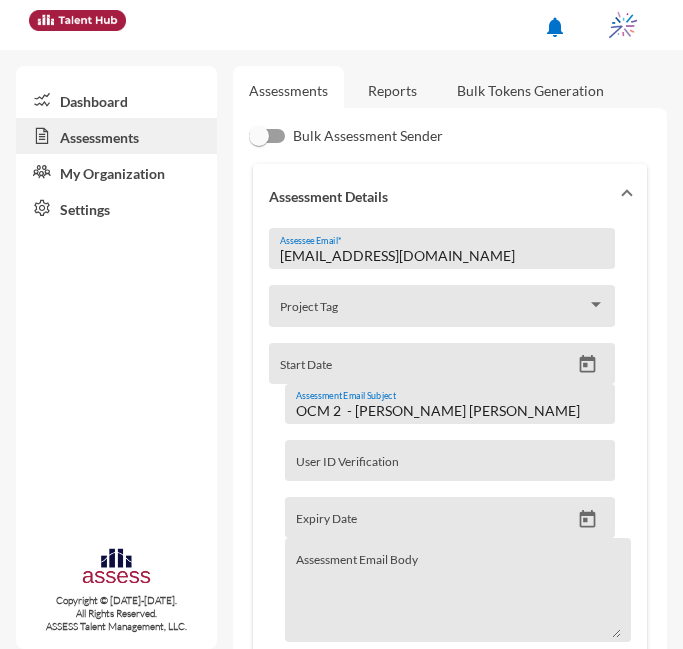 click on "Reports" 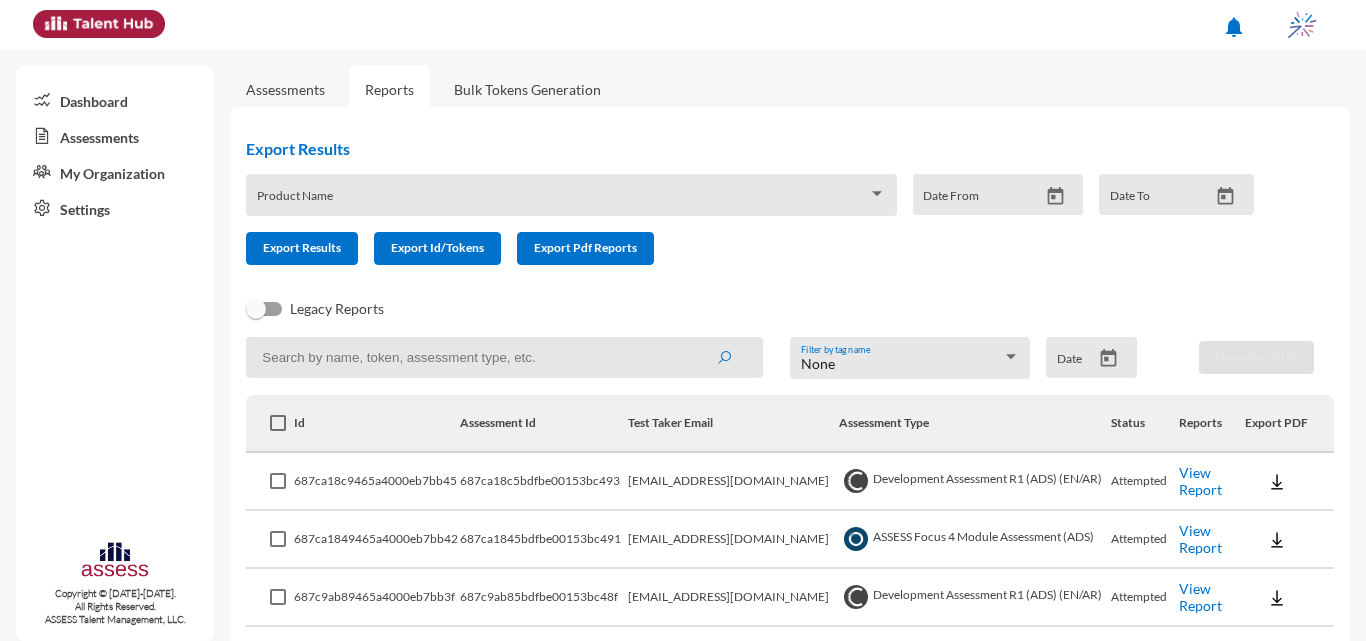 scroll, scrollTop: 0, scrollLeft: 0, axis: both 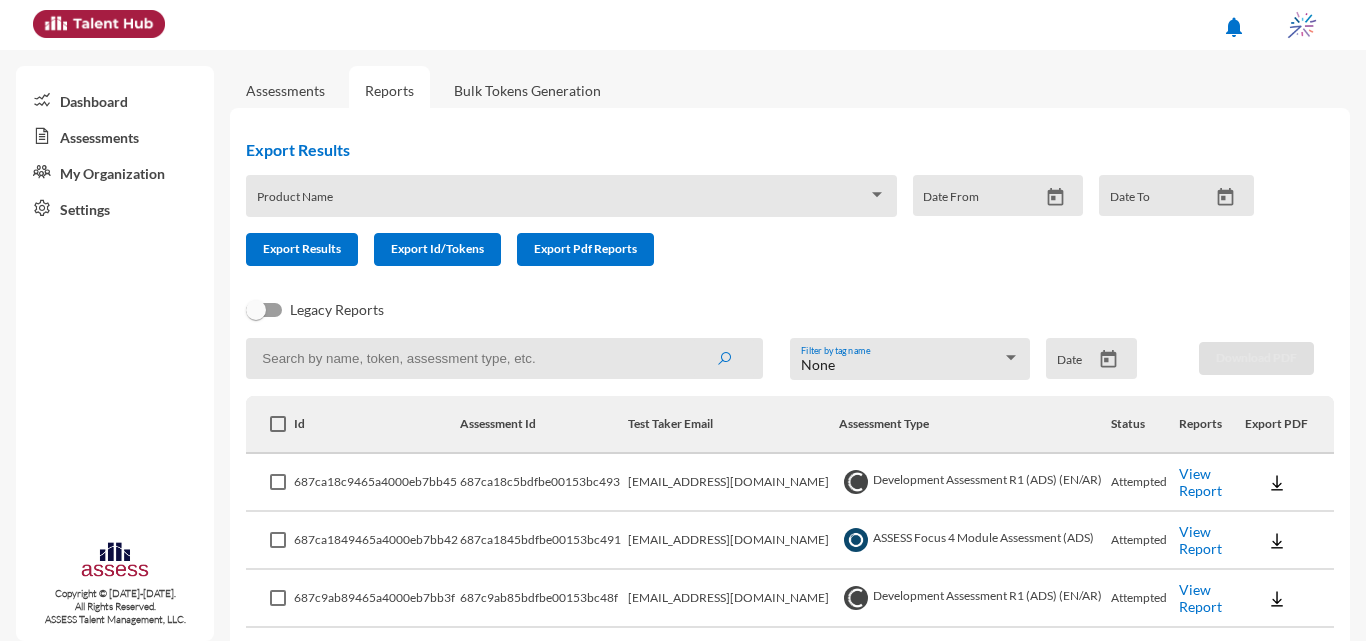 click on "Date From" 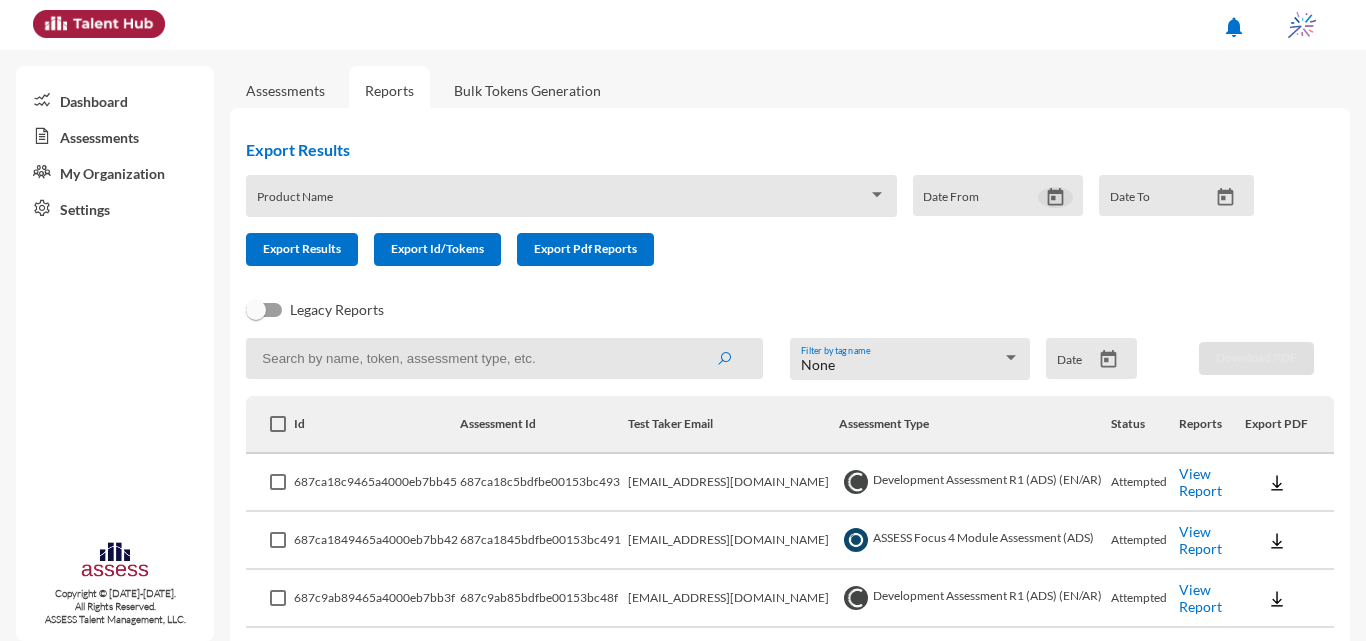 click 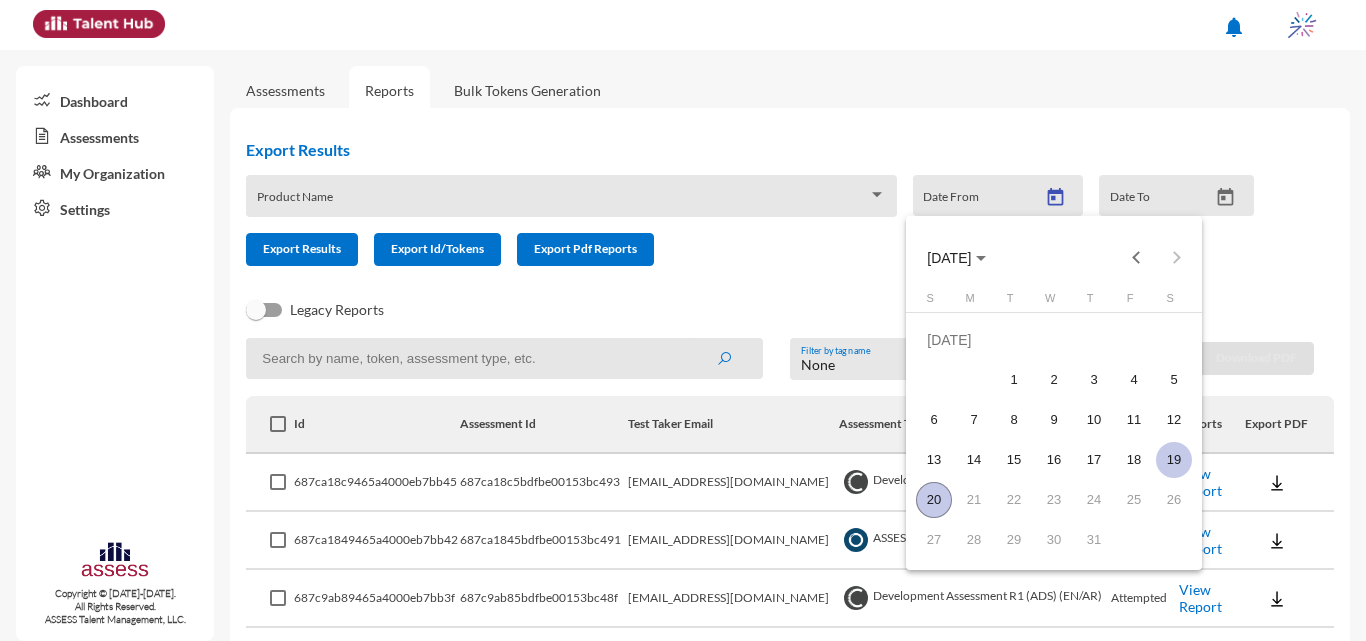 click on "19" at bounding box center [1174, 460] 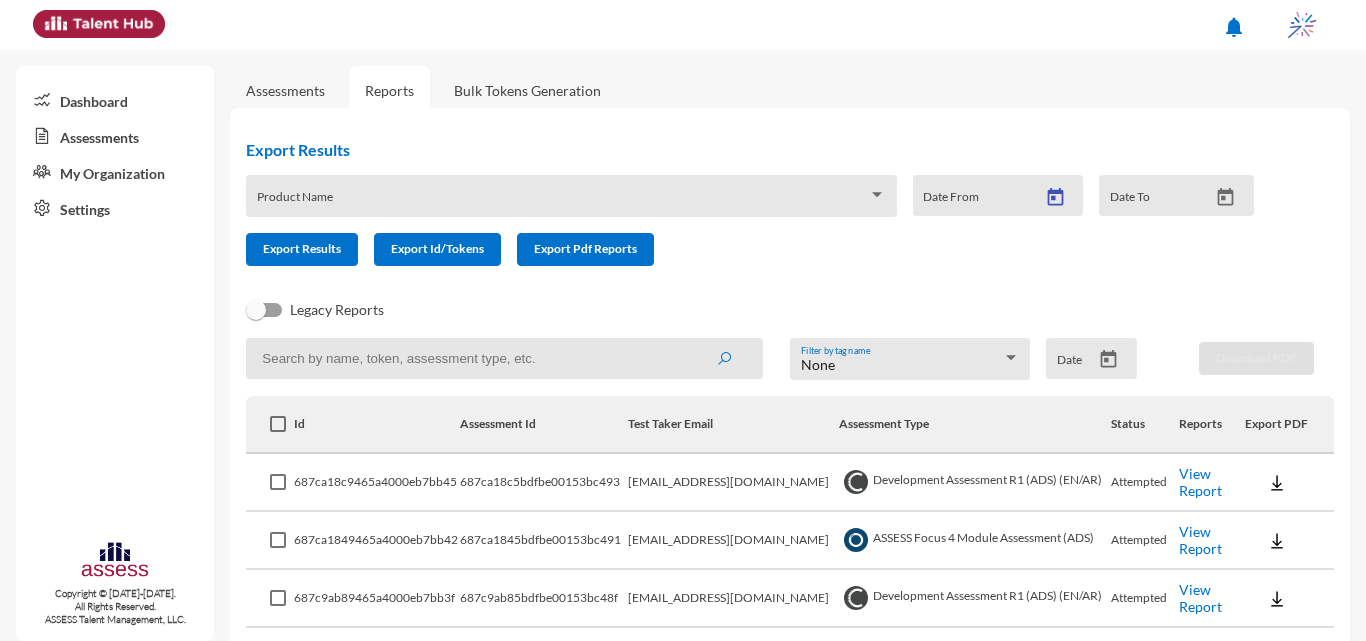 type on "7/19/2025" 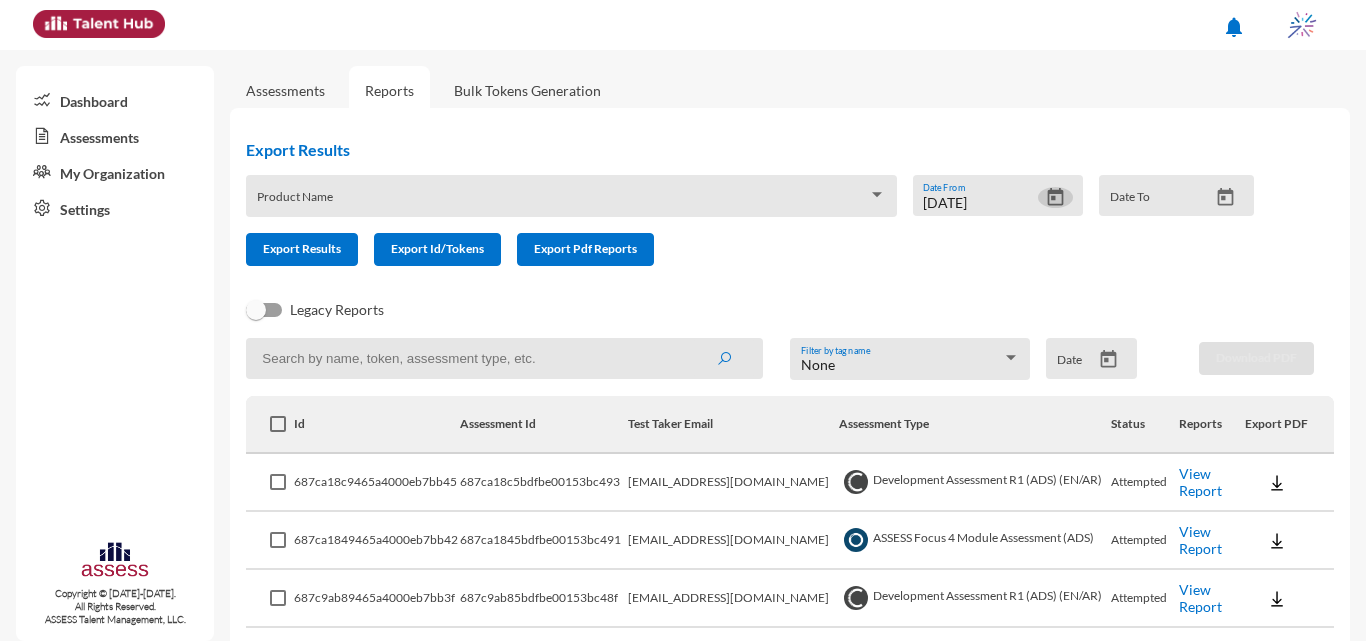 click on "Export Results   Product Name  7/19/2025  Date From  Date To   Export Results   Export Id/Tokens   Export Pdf Reports" 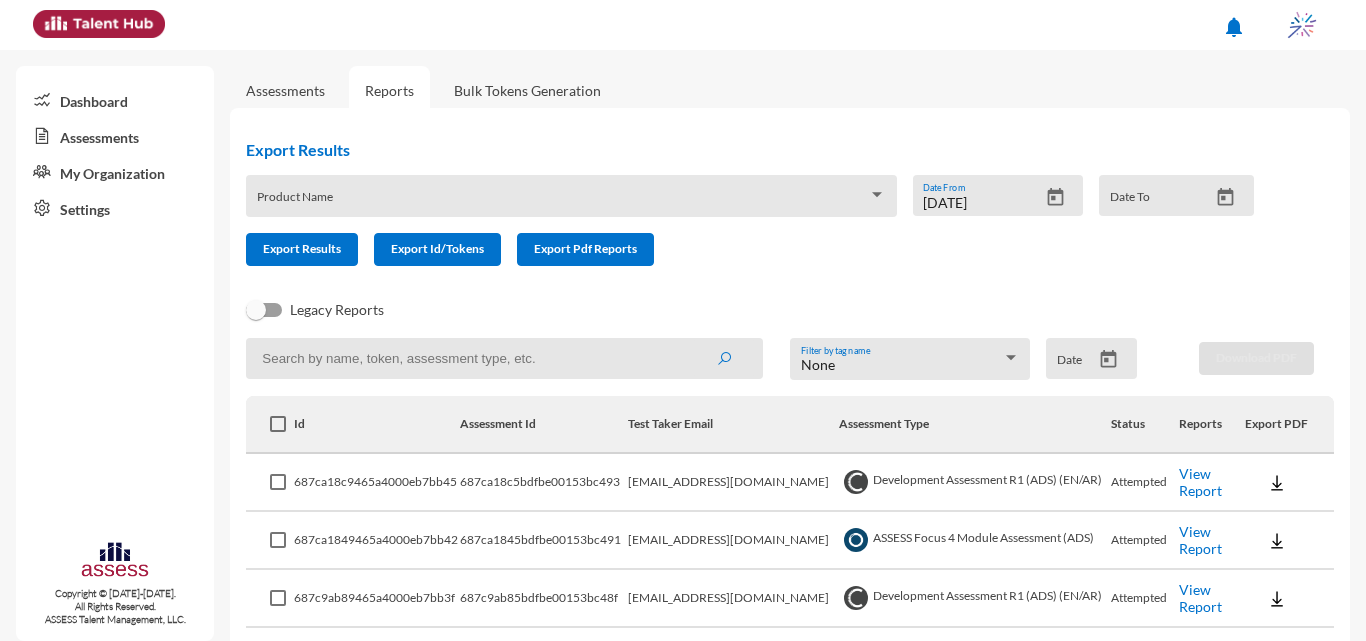 click 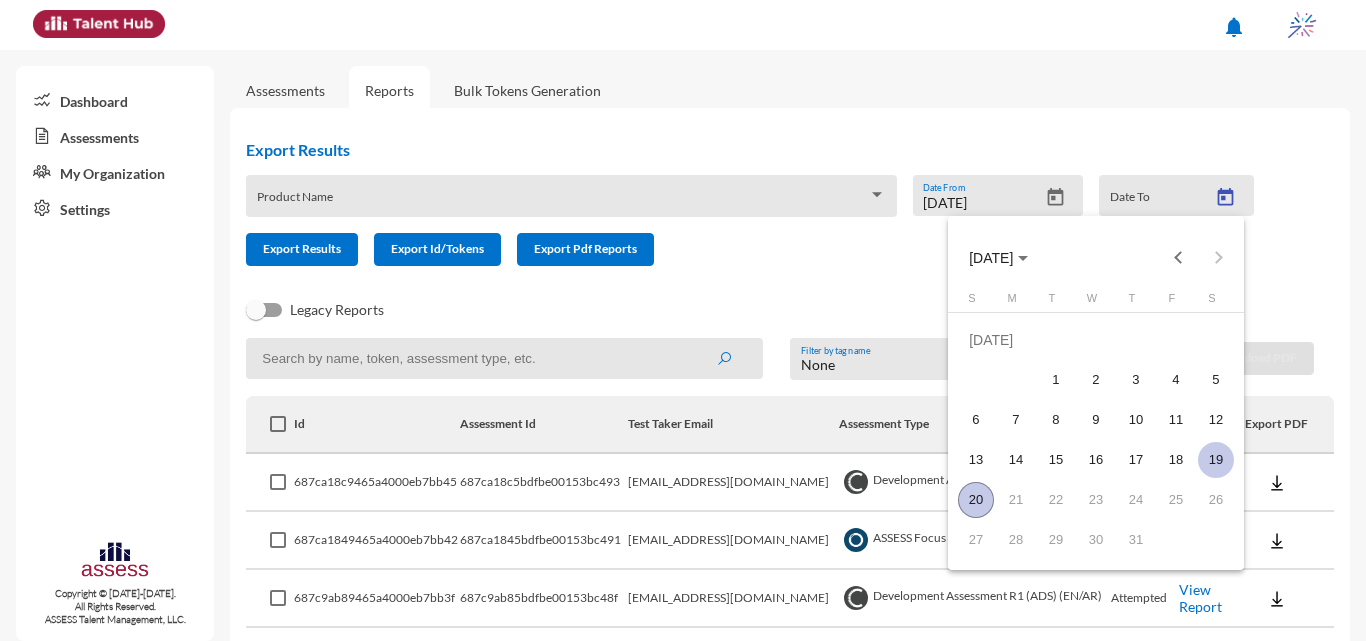 click on "19" at bounding box center (1216, 460) 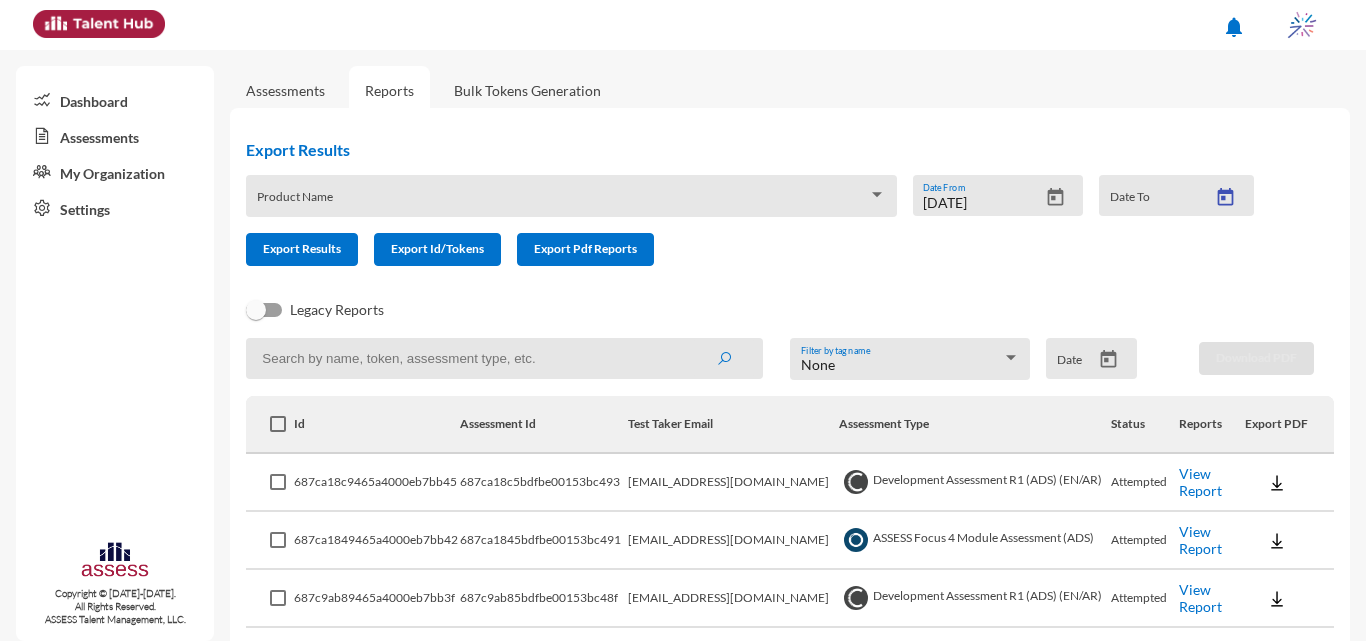 type on "7/19/2025" 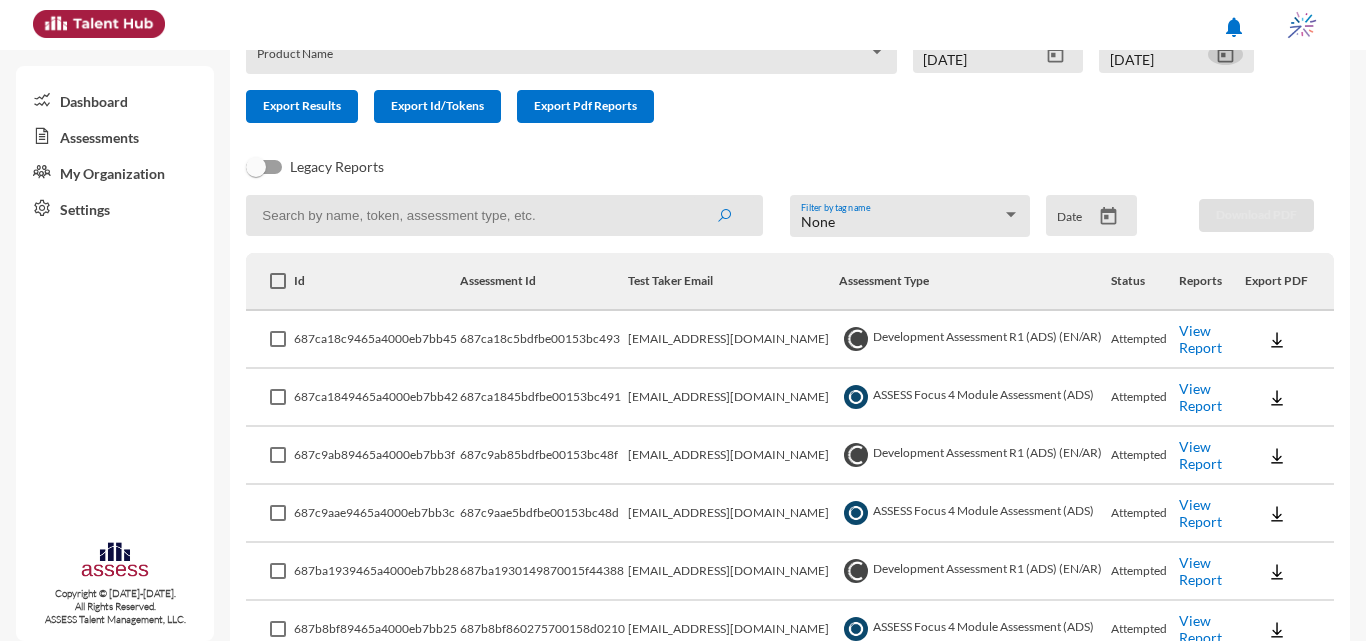 scroll, scrollTop: 0, scrollLeft: 0, axis: both 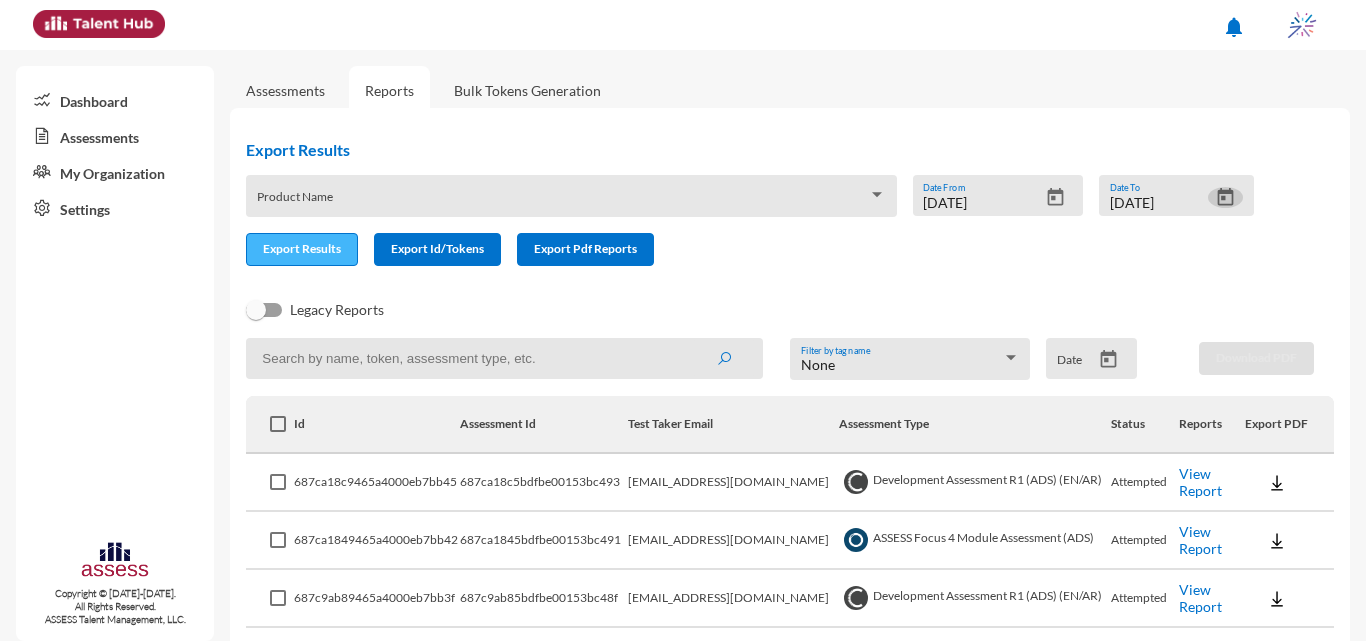 click on "Export Results" 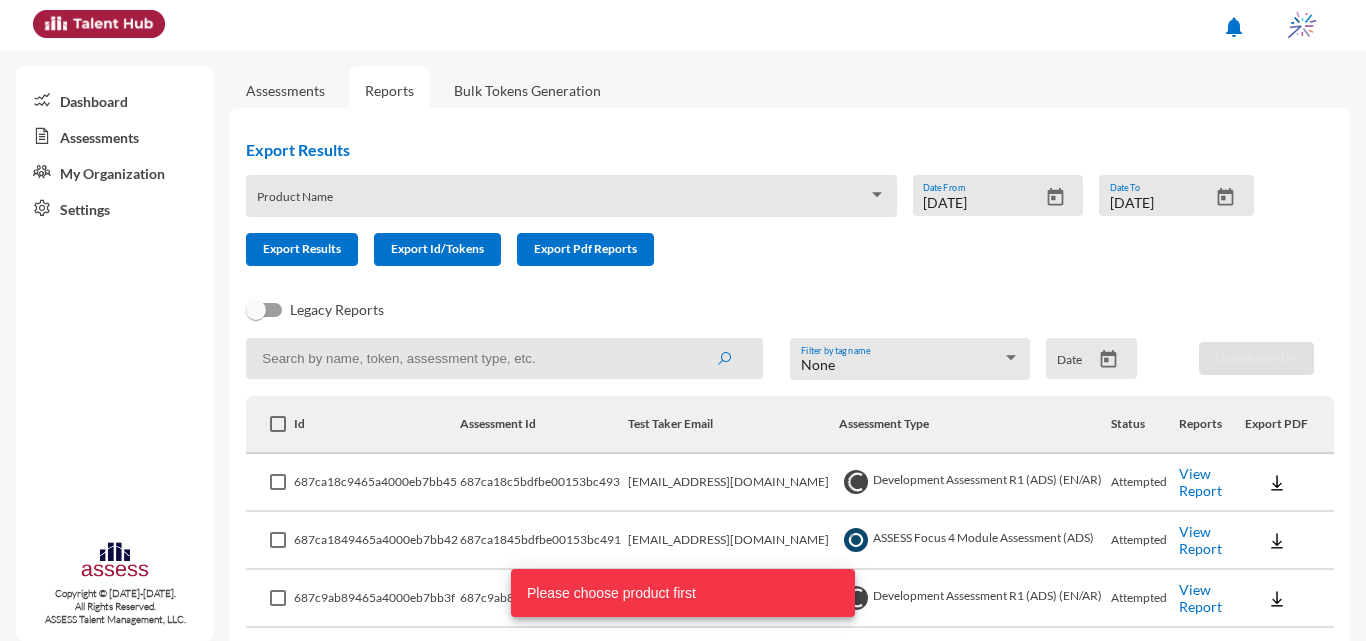click at bounding box center (562, 203) 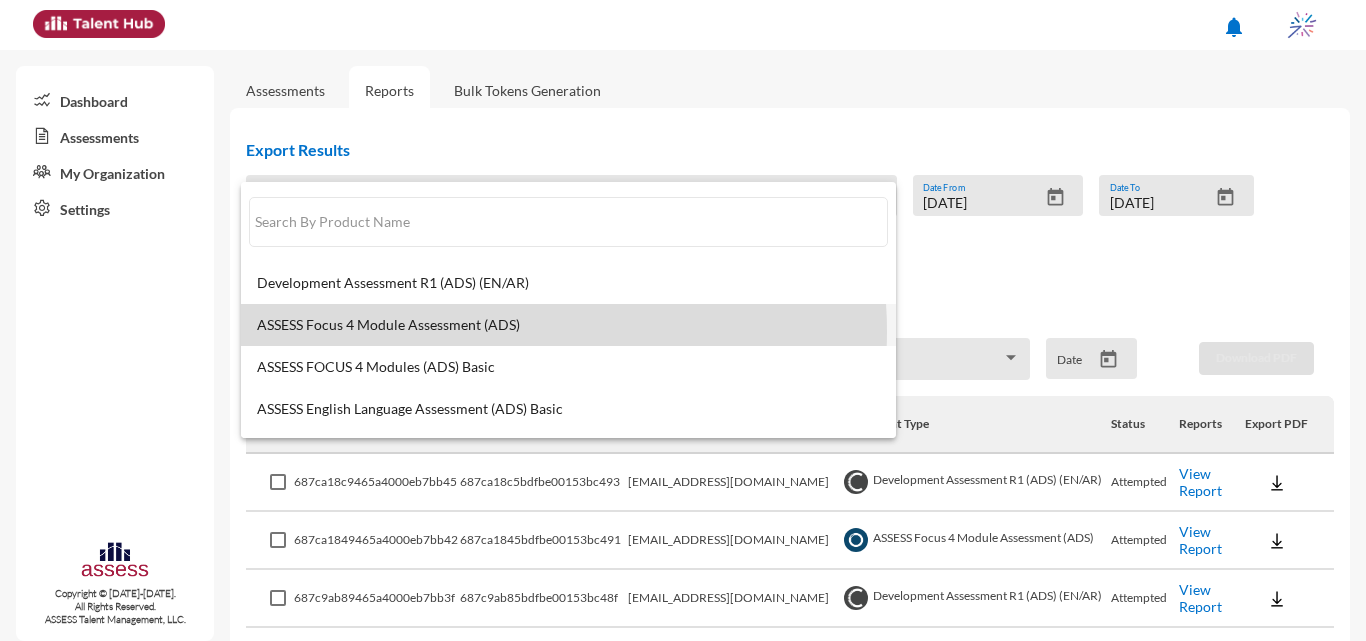 click on "ASSESS Focus 4 Module Assessment (ADS)" at bounding box center [568, 325] 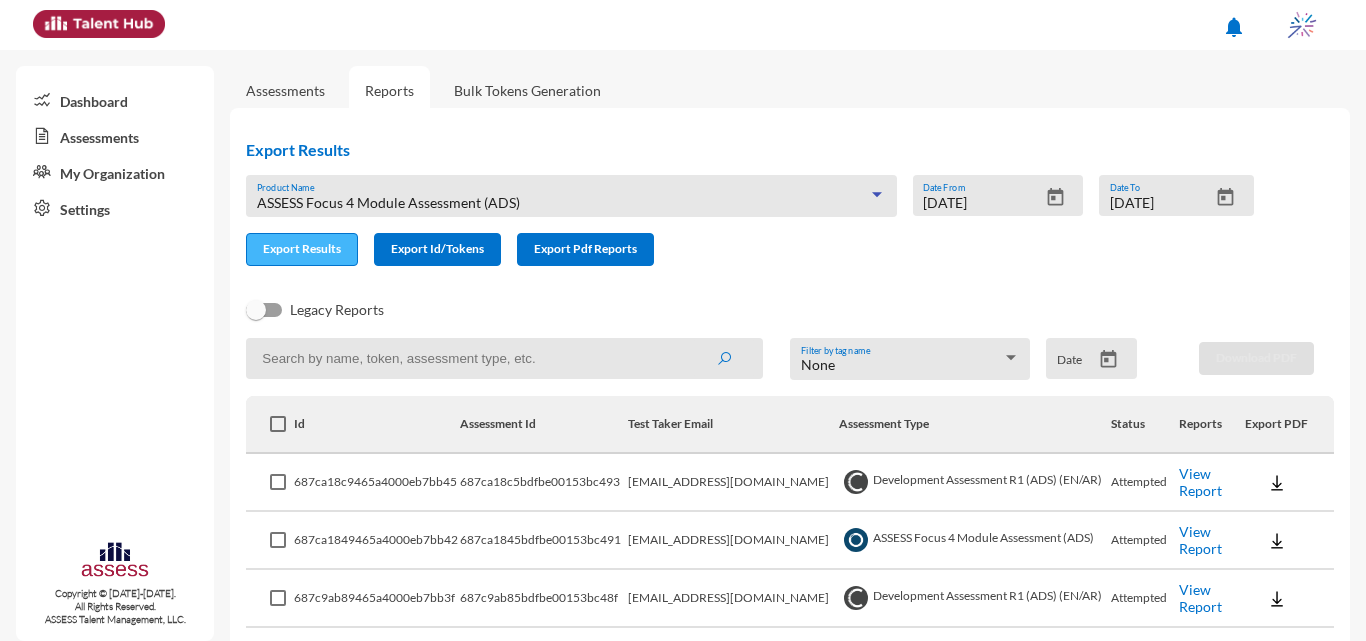 click on "Export Results" 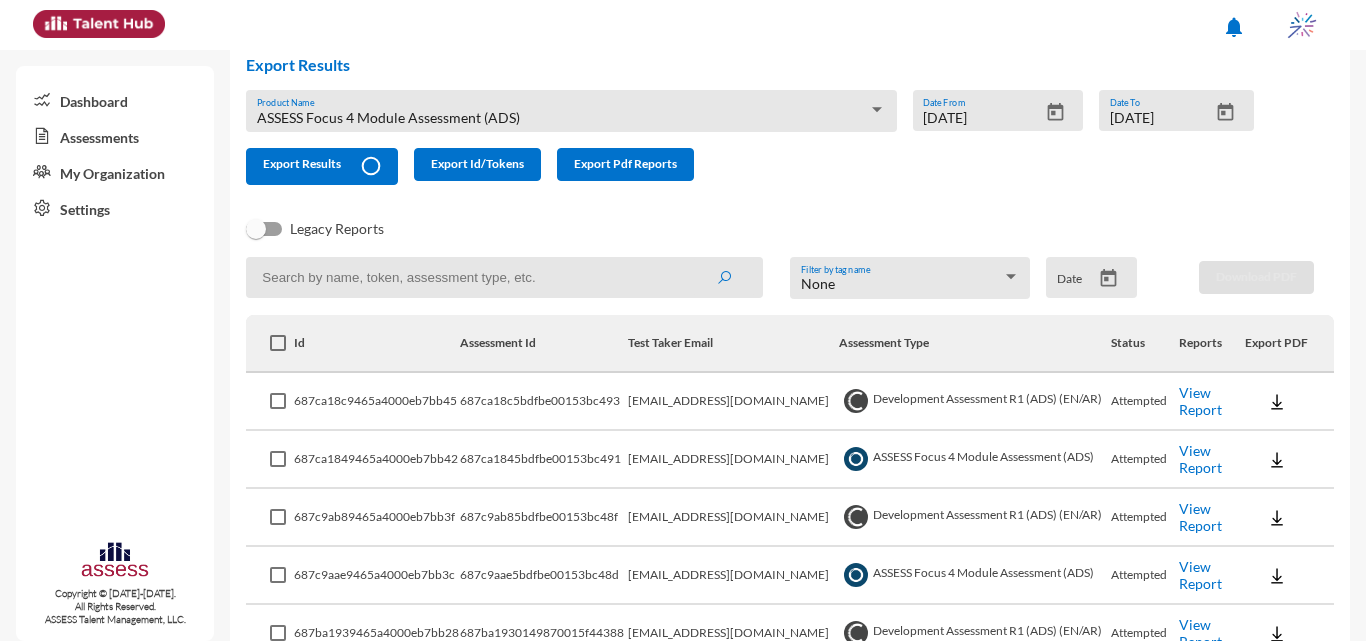 scroll, scrollTop: 0, scrollLeft: 0, axis: both 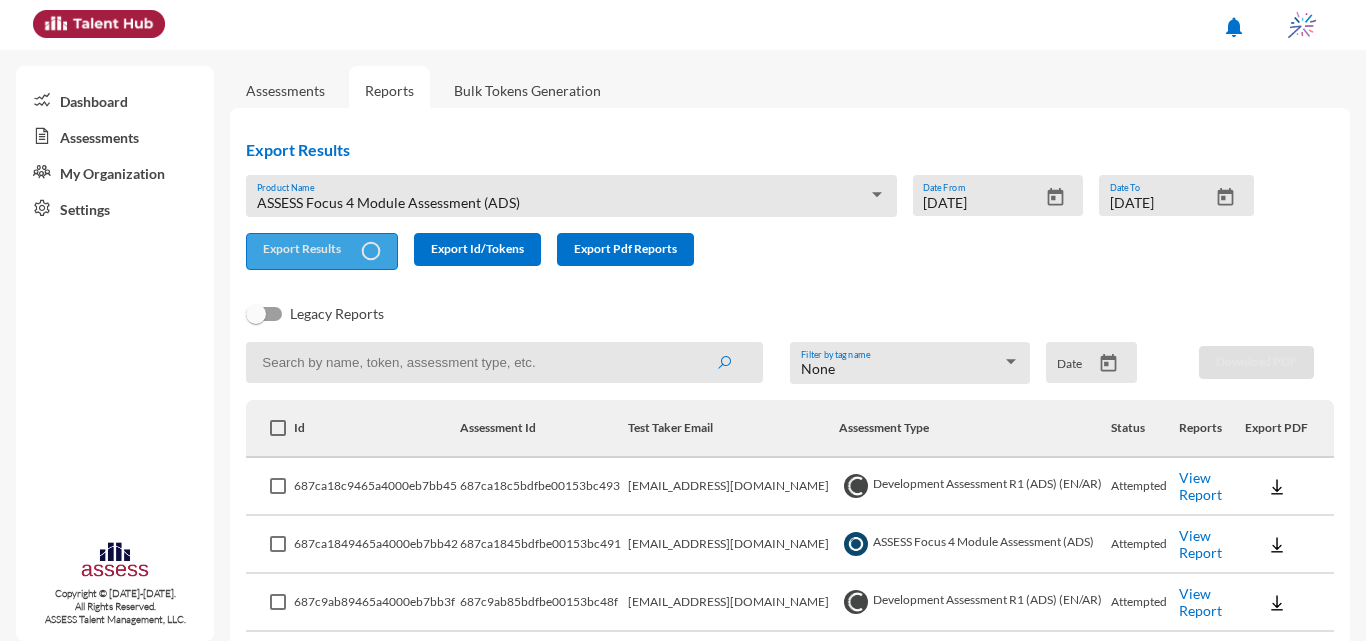 click on "Export Results" 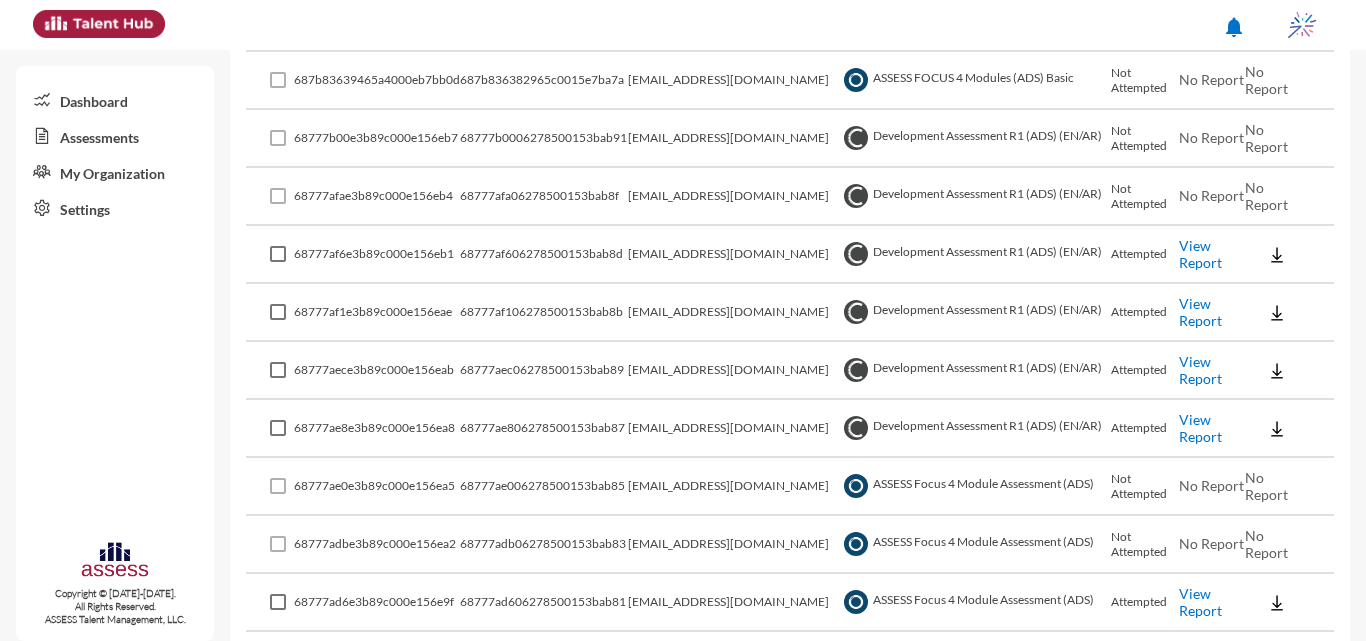 scroll, scrollTop: 0, scrollLeft: 0, axis: both 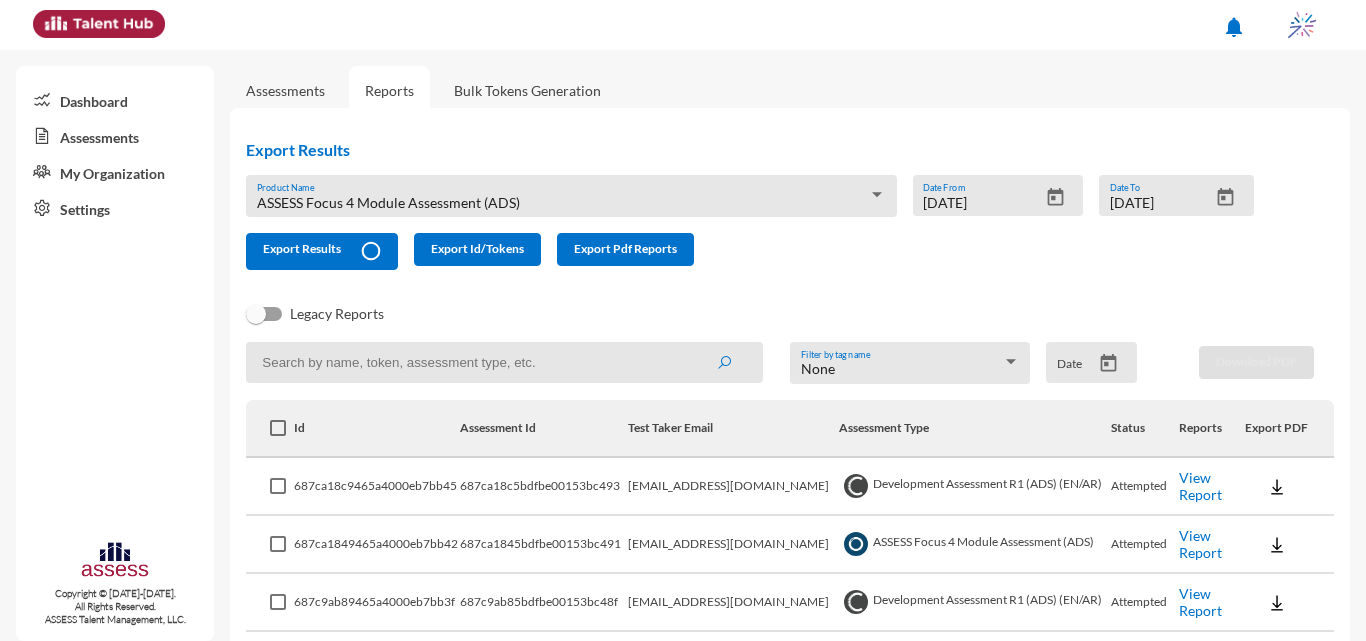 click on "7/19/2025  Date From" 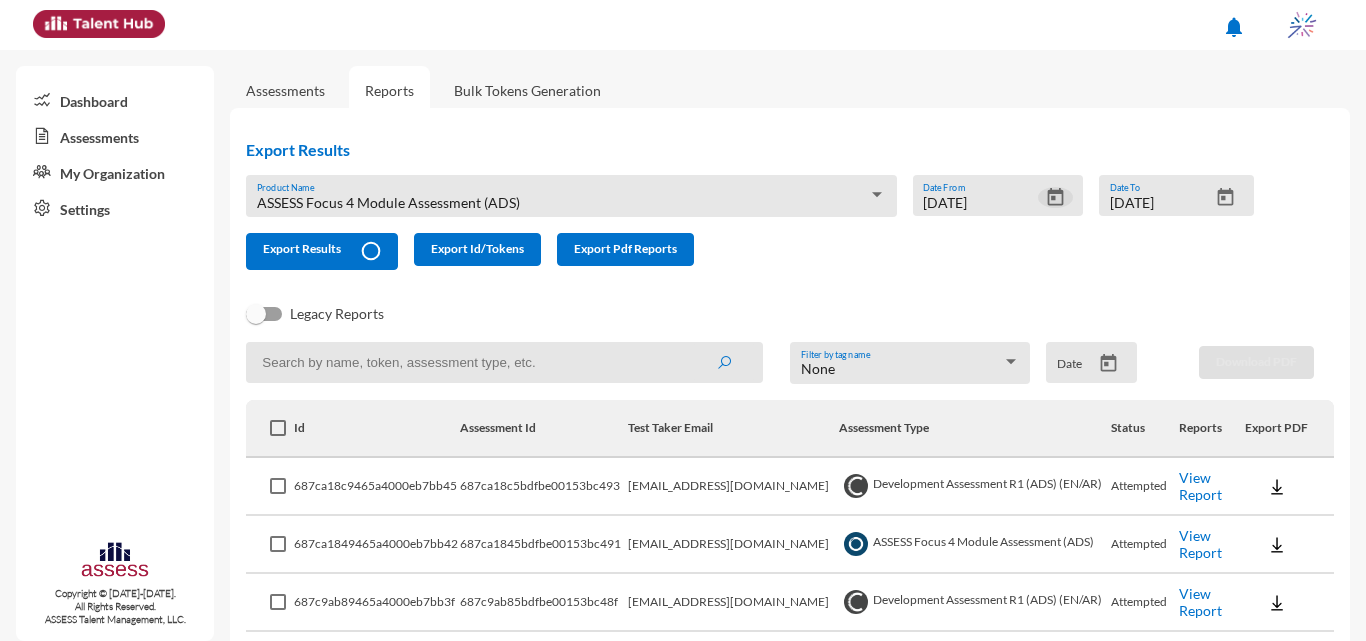 click 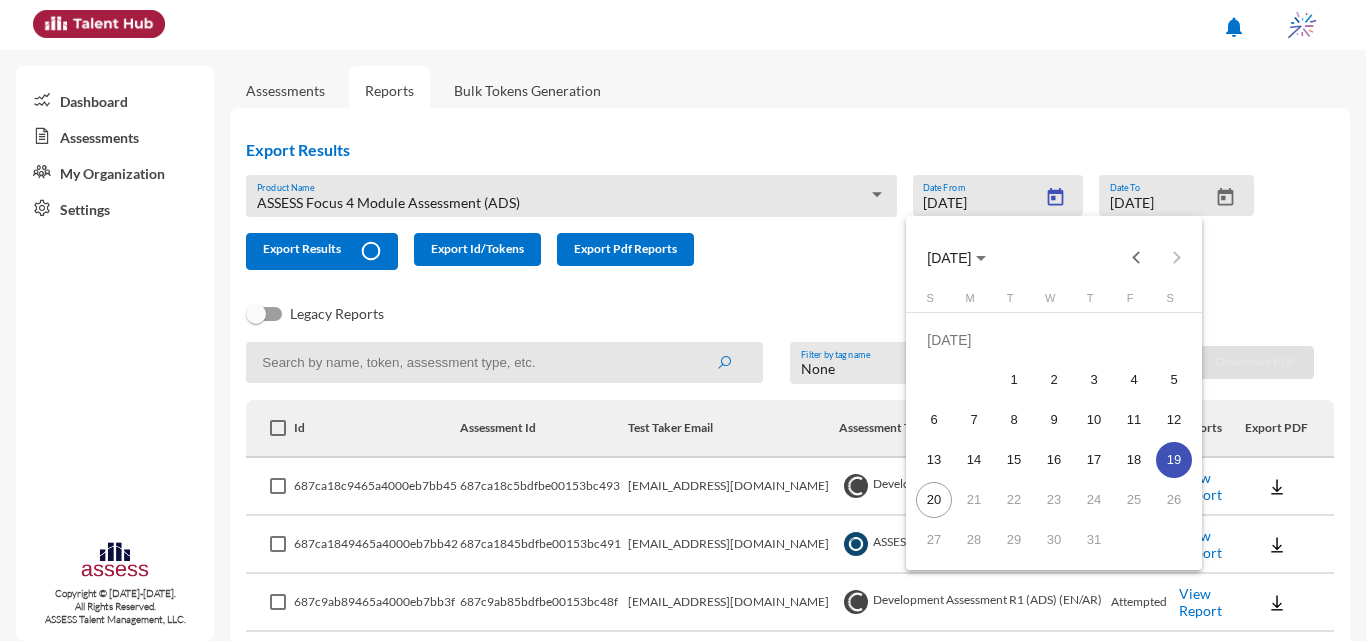click at bounding box center (683, 320) 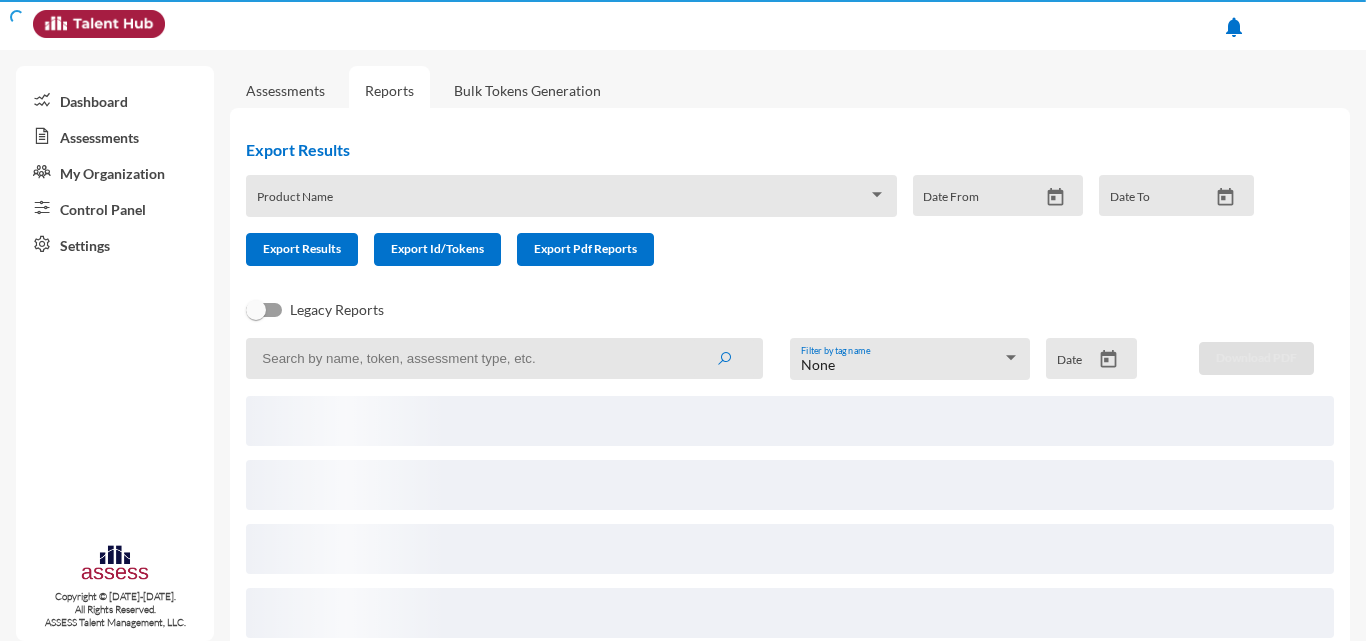 scroll, scrollTop: 0, scrollLeft: 0, axis: both 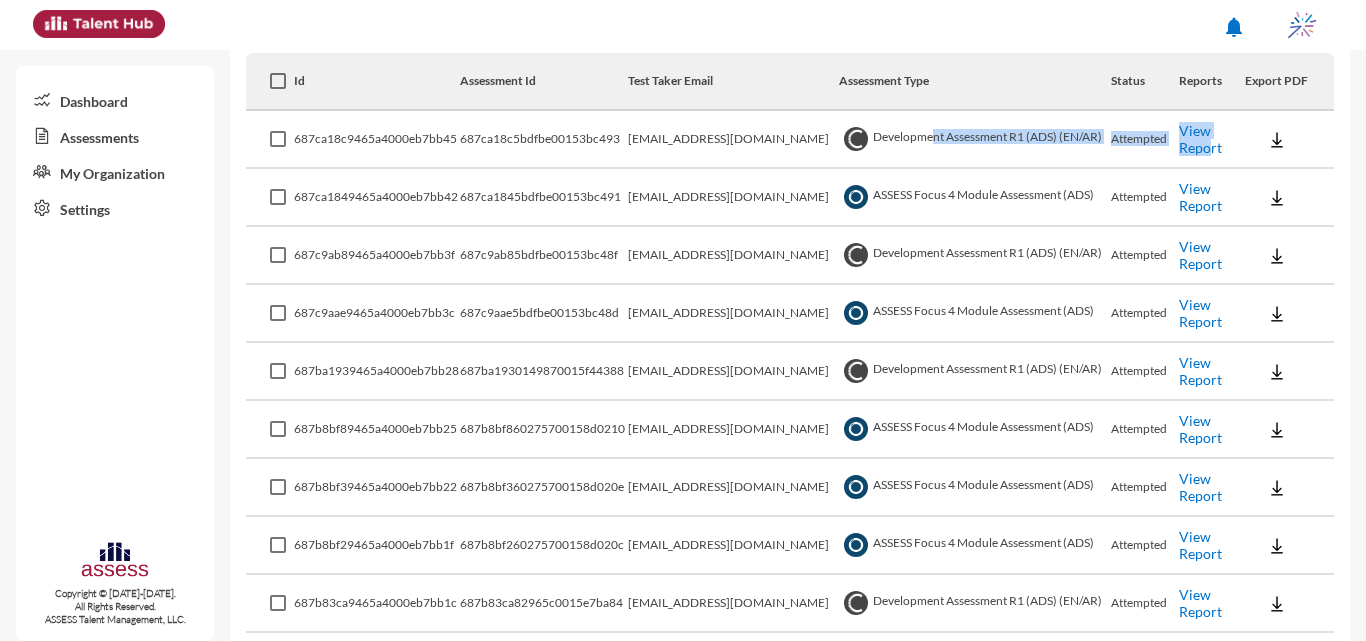 drag, startPoint x: 915, startPoint y: 137, endPoint x: 1193, endPoint y: 142, distance: 278.04495 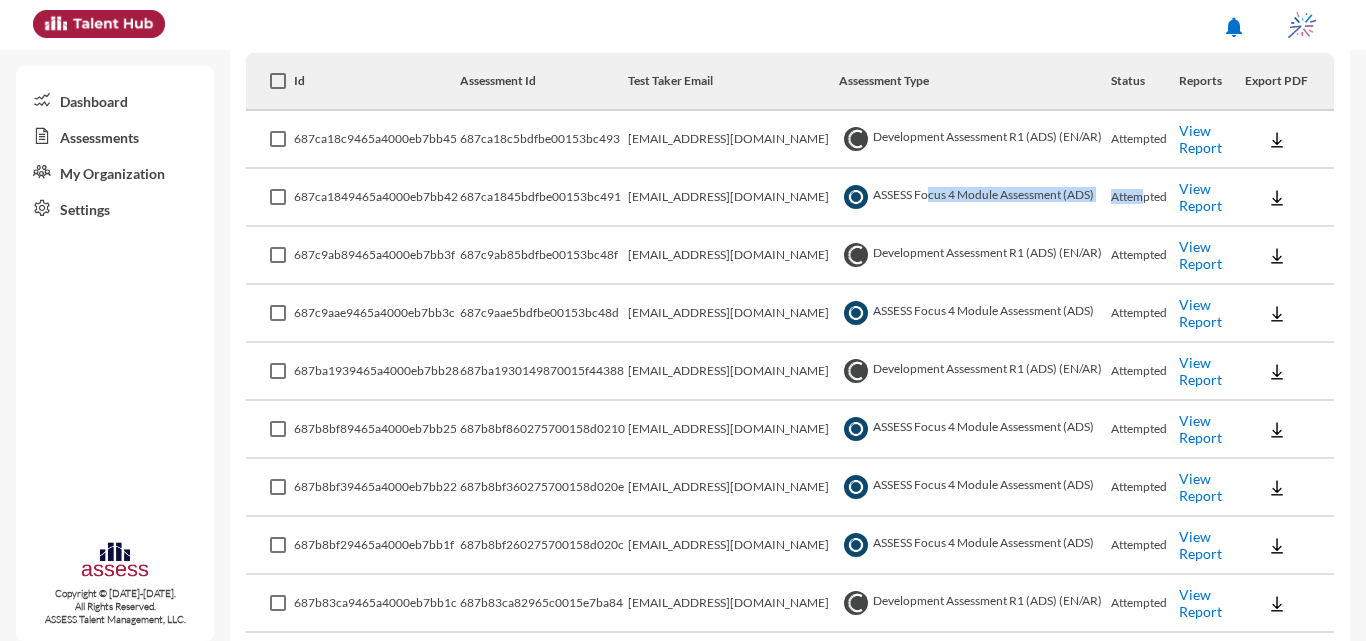 drag, startPoint x: 949, startPoint y: 200, endPoint x: 1126, endPoint y: 202, distance: 177.01129 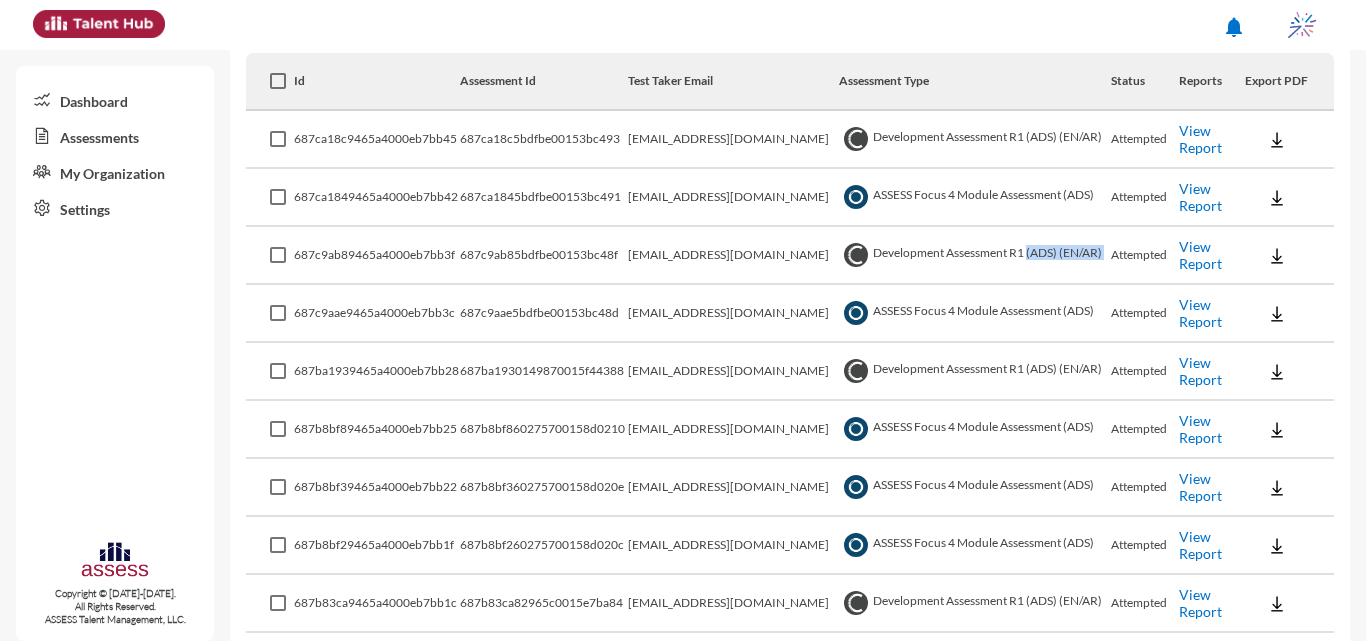 drag, startPoint x: 1085, startPoint y: 264, endPoint x: 1103, endPoint y: 269, distance: 18.681541 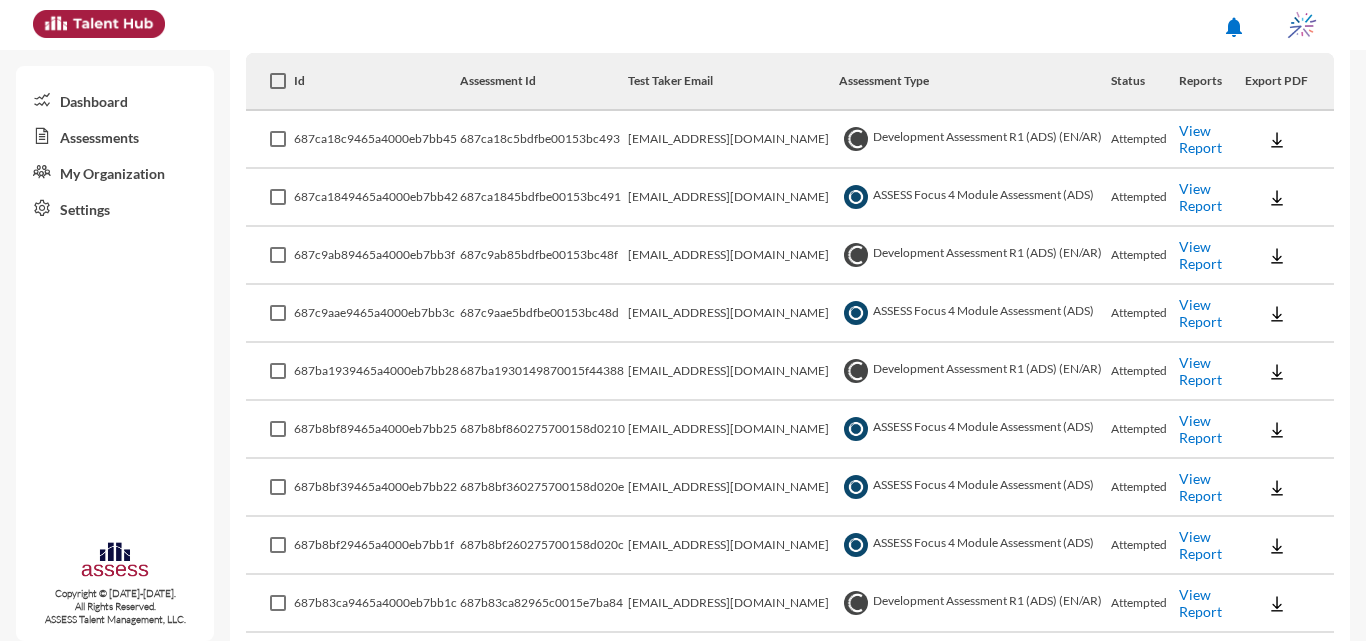 click on "ASSESS Focus 4 Module Assessment (ADS)" 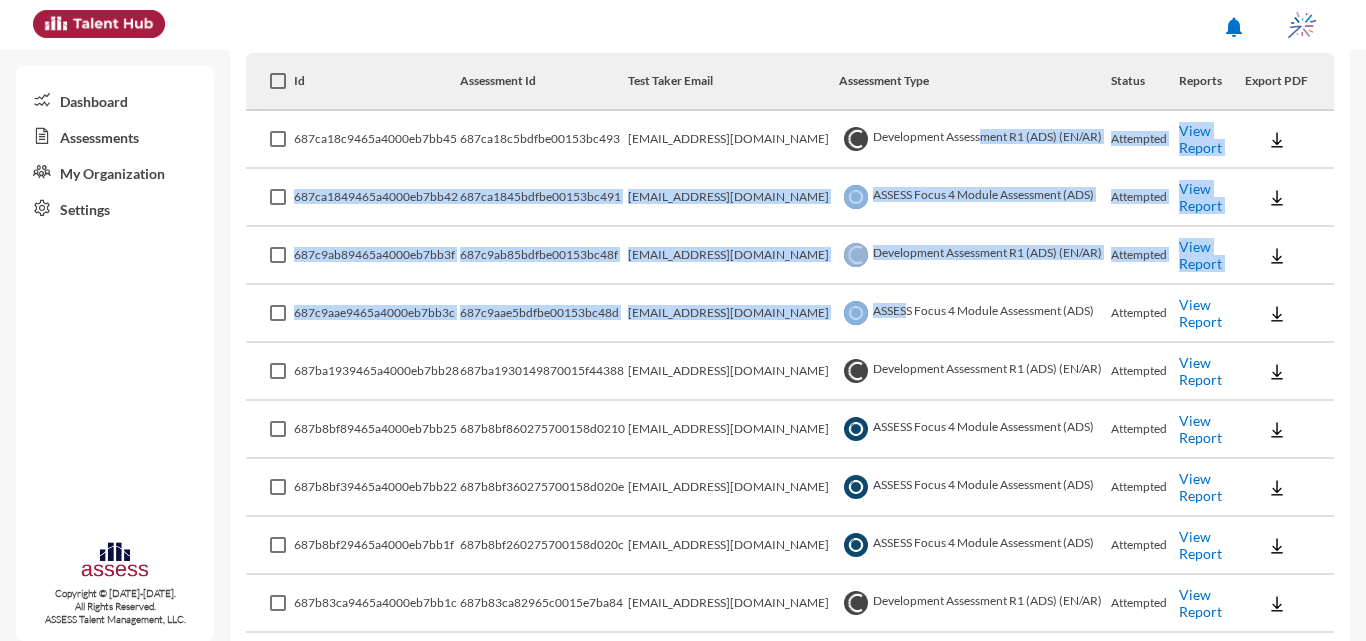 drag, startPoint x: 894, startPoint y: 312, endPoint x: 967, endPoint y: 145, distance: 182.25806 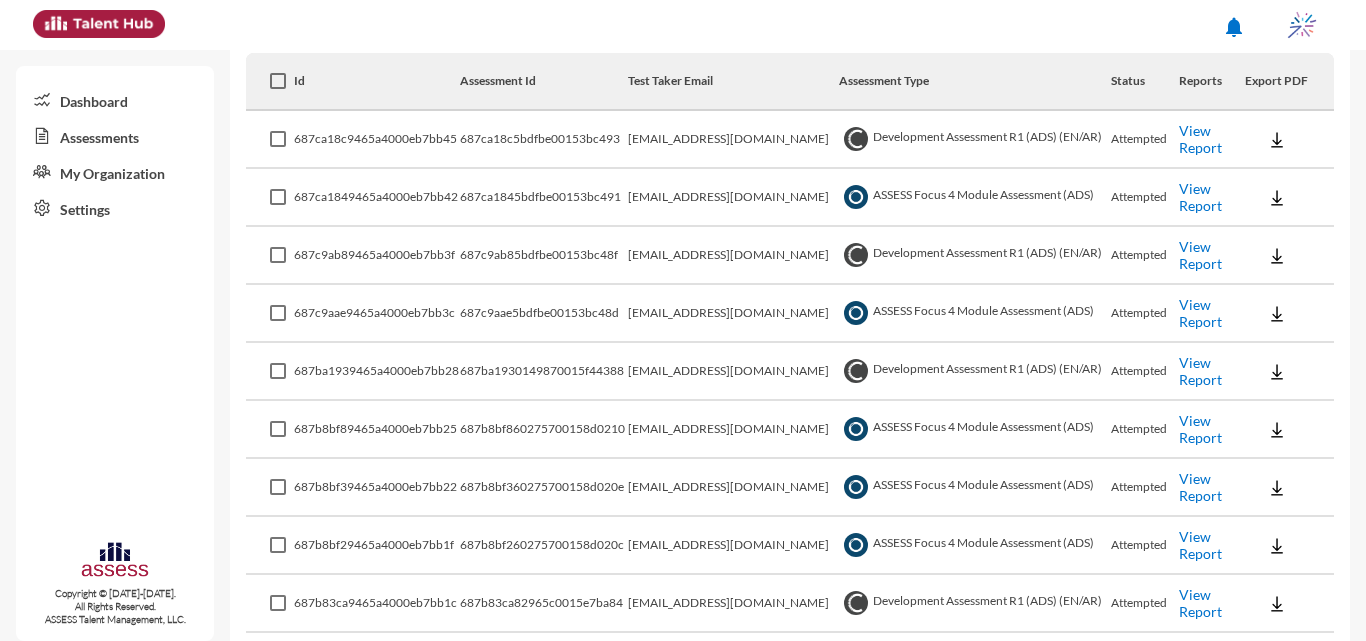 click on "ASSESS Focus 4 Module Assessment (ADS)" 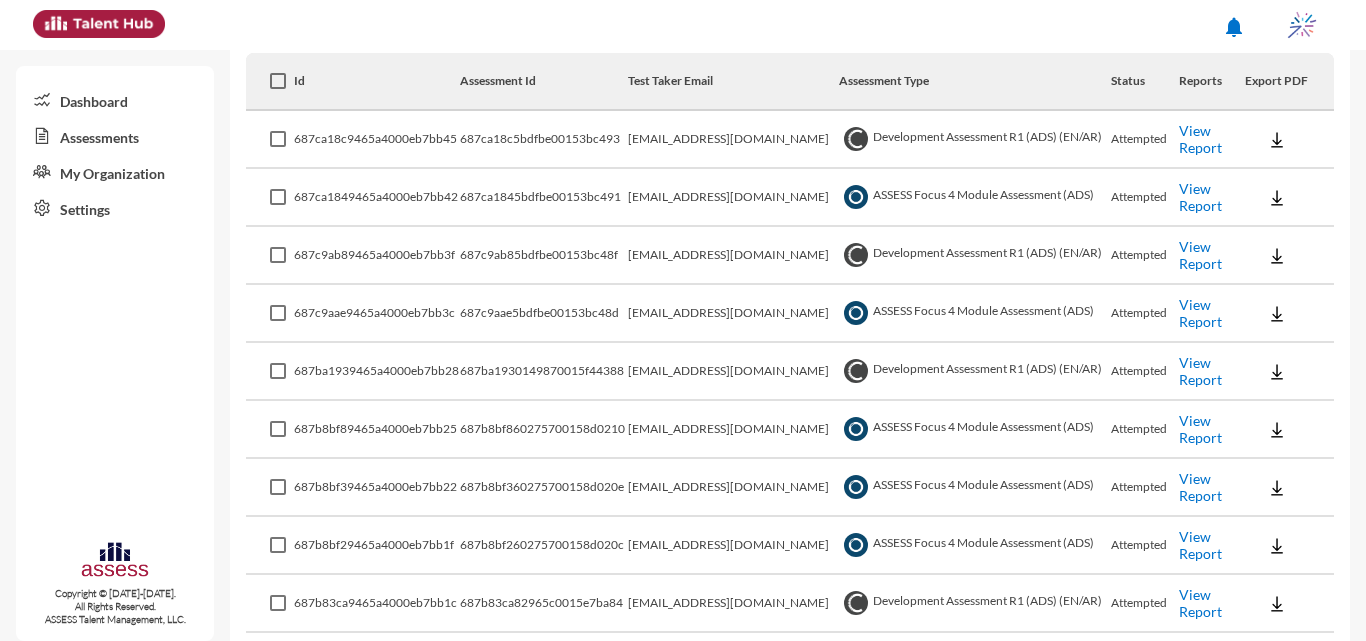 drag, startPoint x: 1161, startPoint y: 315, endPoint x: 286, endPoint y: 119, distance: 896.68335 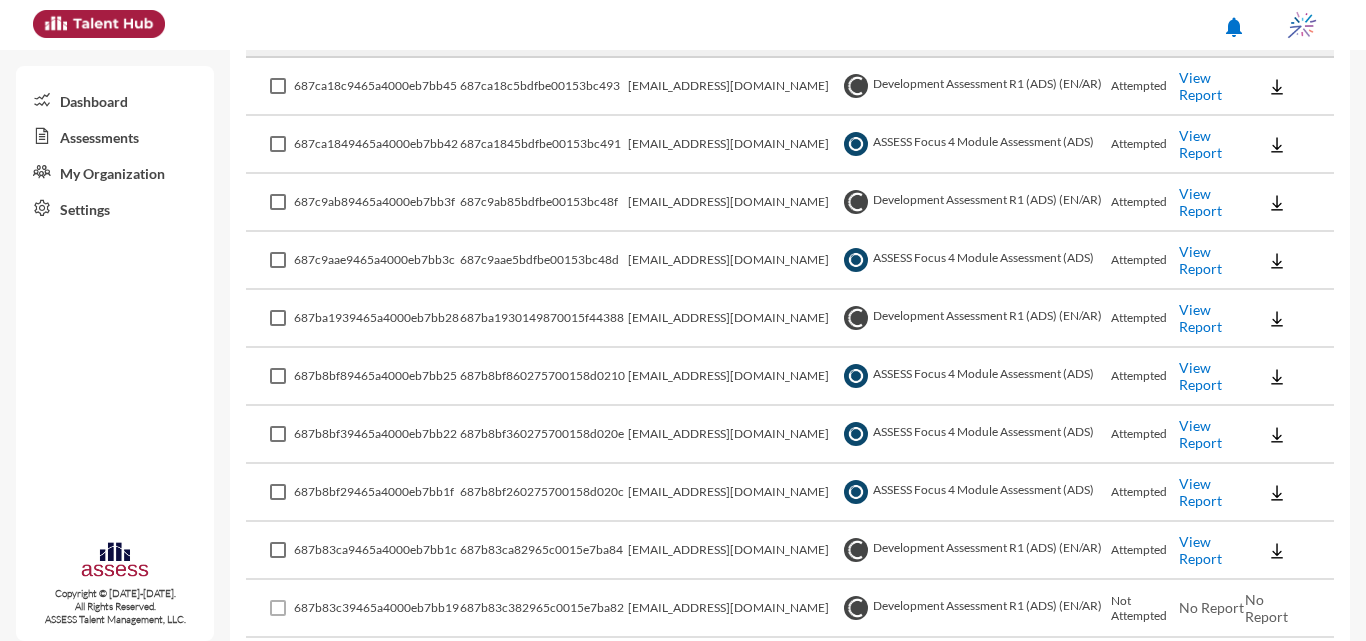 scroll, scrollTop: 443, scrollLeft: 0, axis: vertical 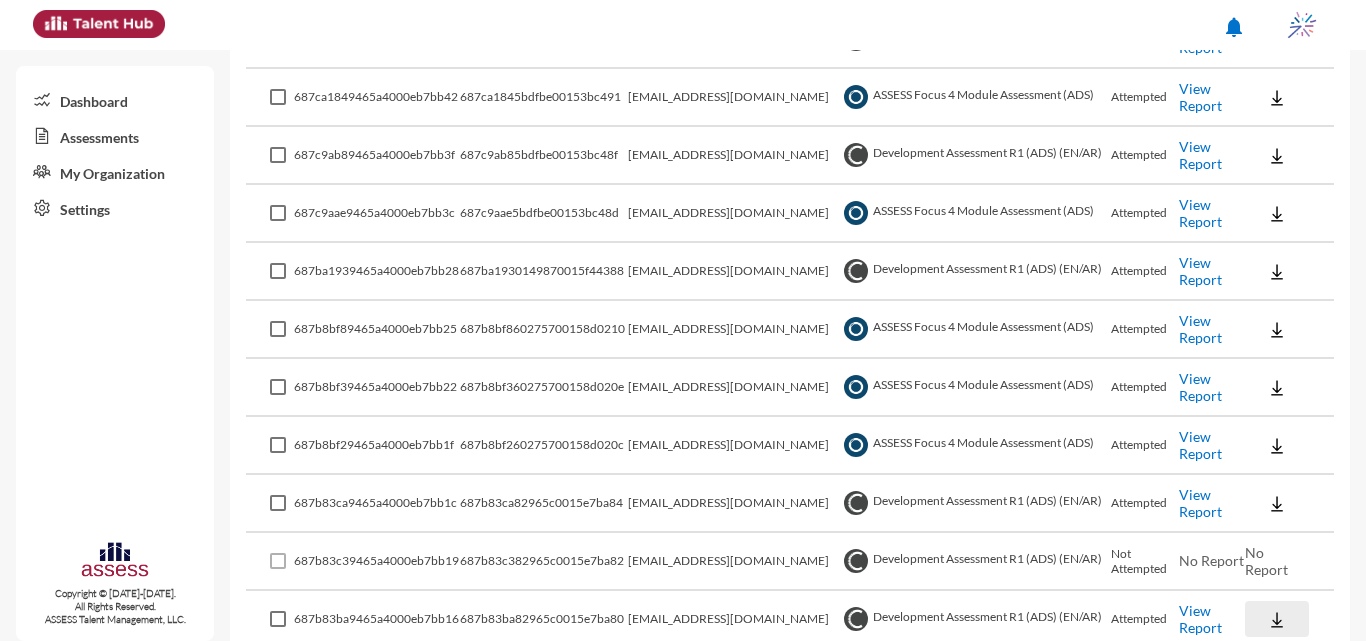 click 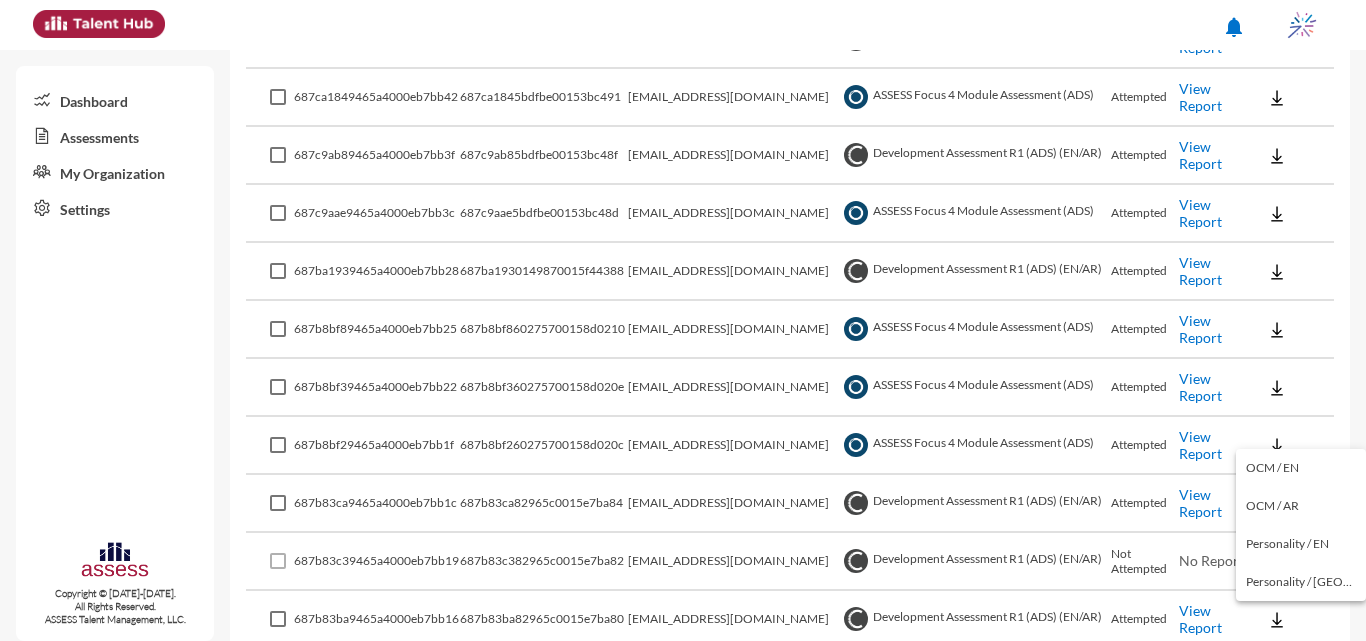 click at bounding box center (683, 320) 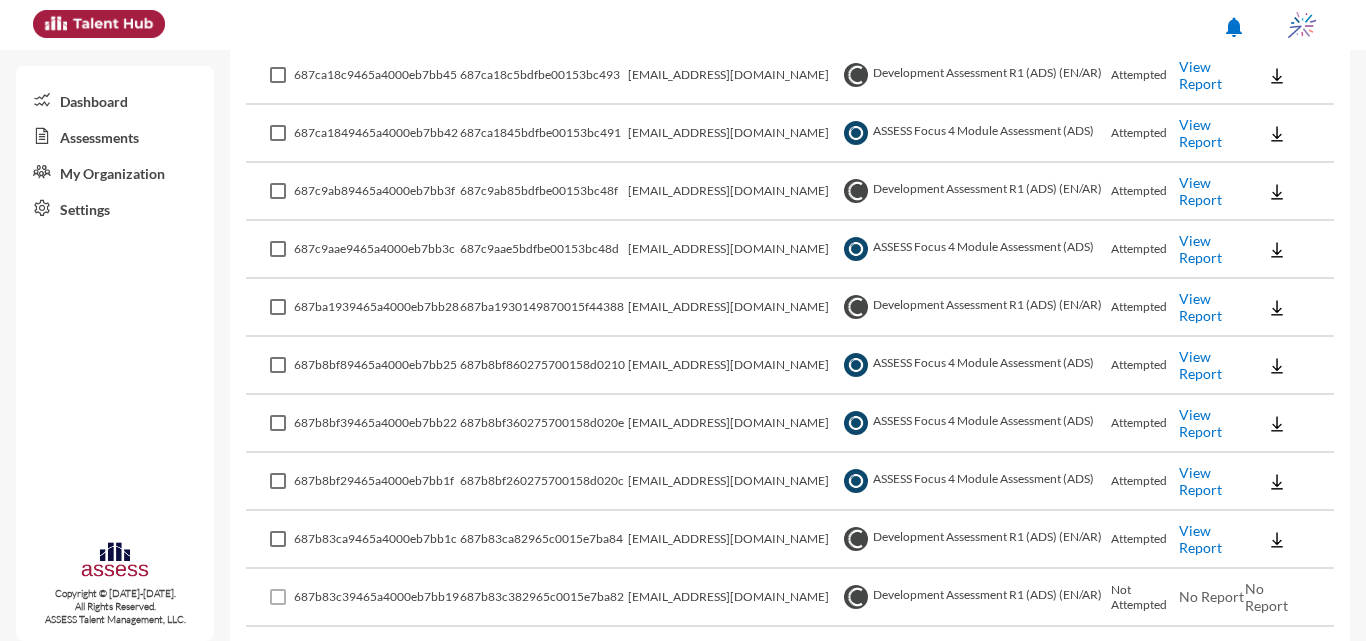 scroll, scrollTop: 443, scrollLeft: 0, axis: vertical 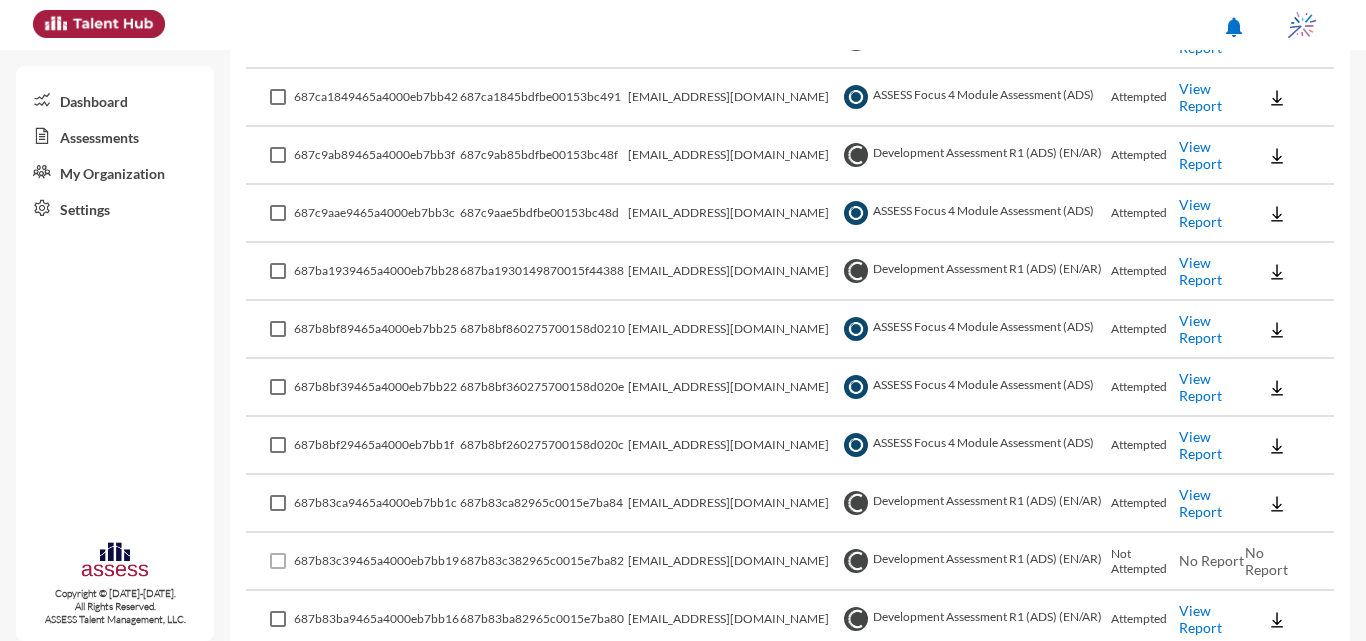 click 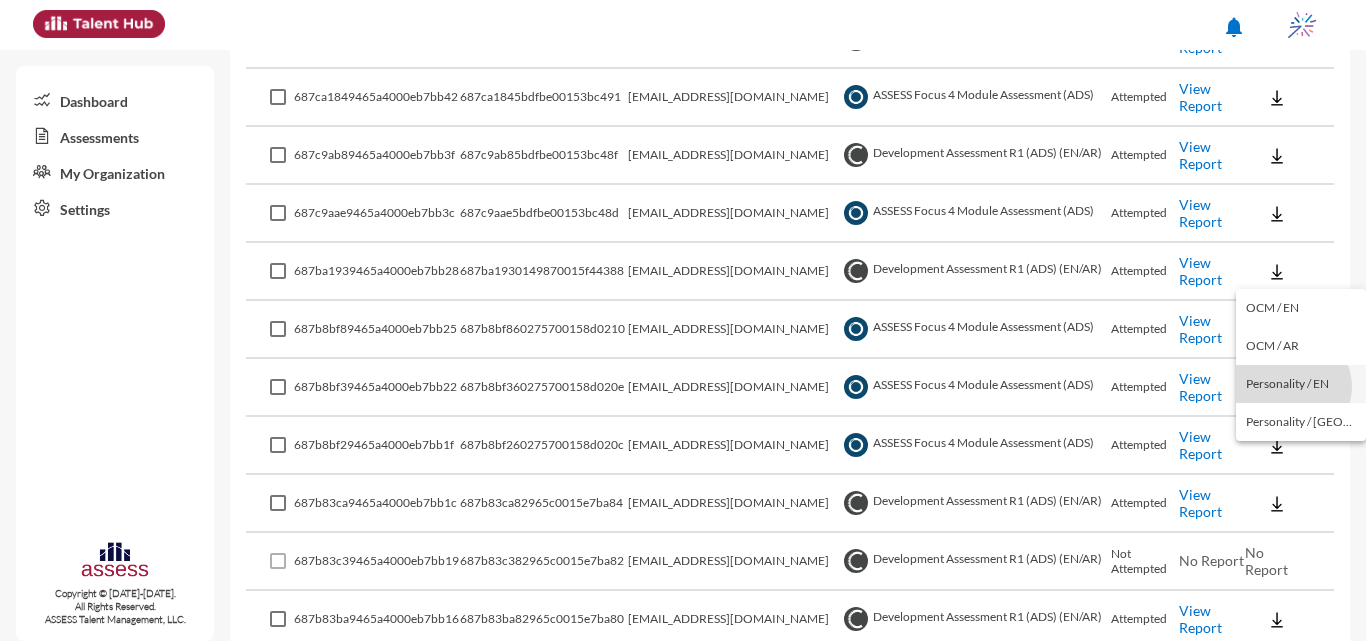 click on "Personality / EN" at bounding box center [1301, 384] 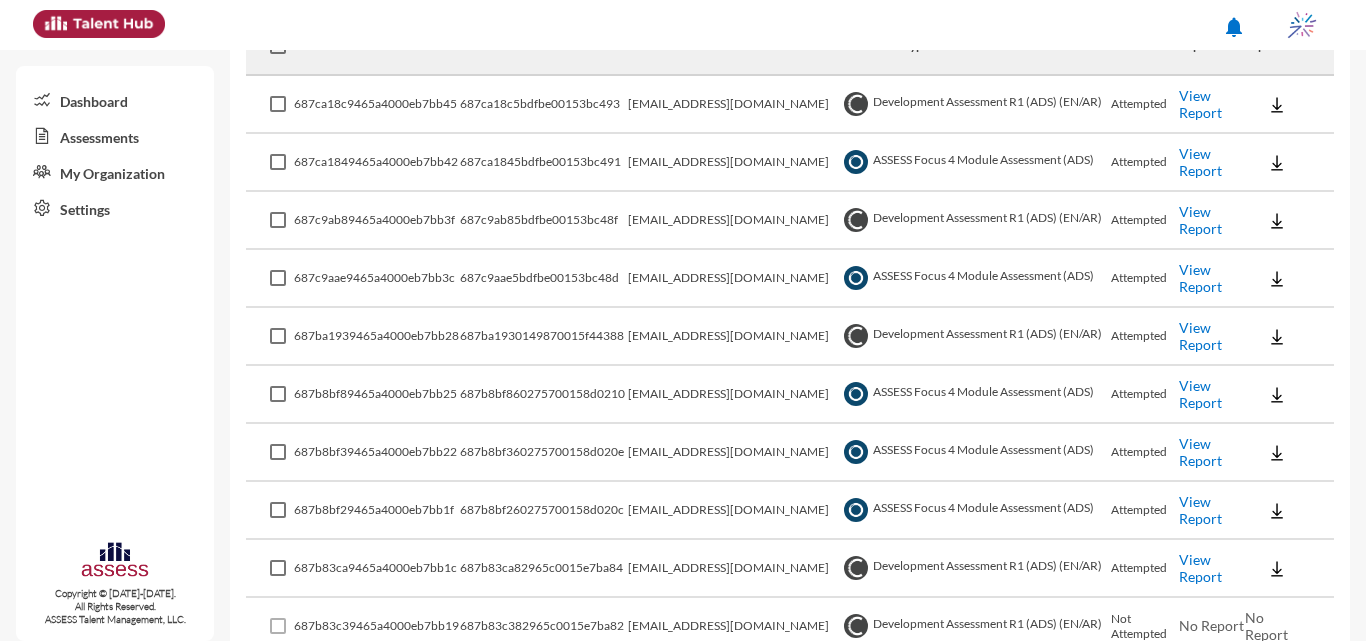 scroll, scrollTop: 343, scrollLeft: 0, axis: vertical 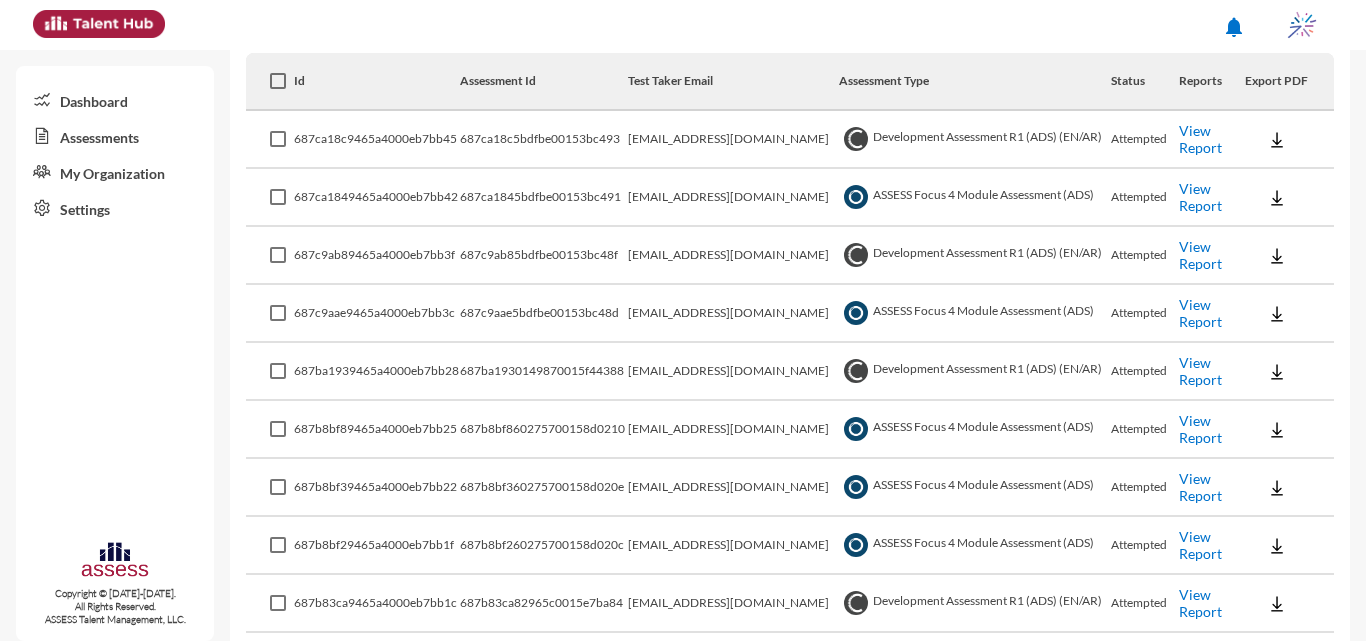 drag, startPoint x: 1214, startPoint y: 141, endPoint x: 1220, endPoint y: 188, distance: 47.38143 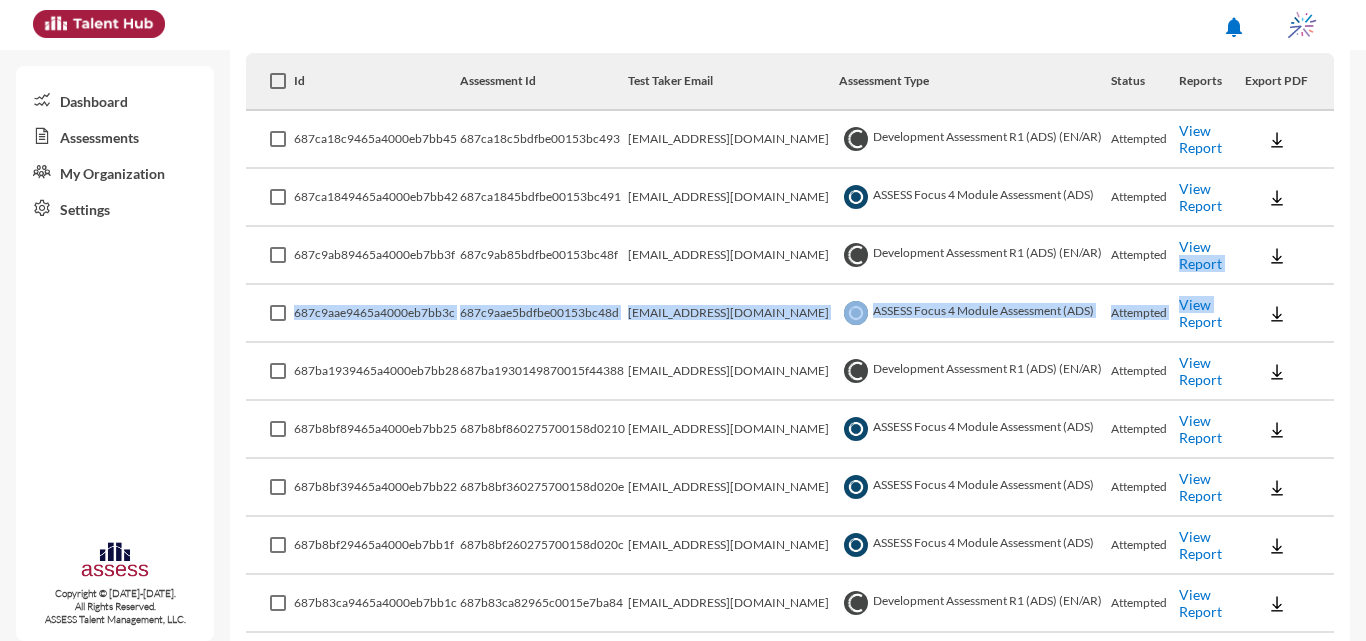 drag, startPoint x: 1209, startPoint y: 282, endPoint x: 1213, endPoint y: 309, distance: 27.294687 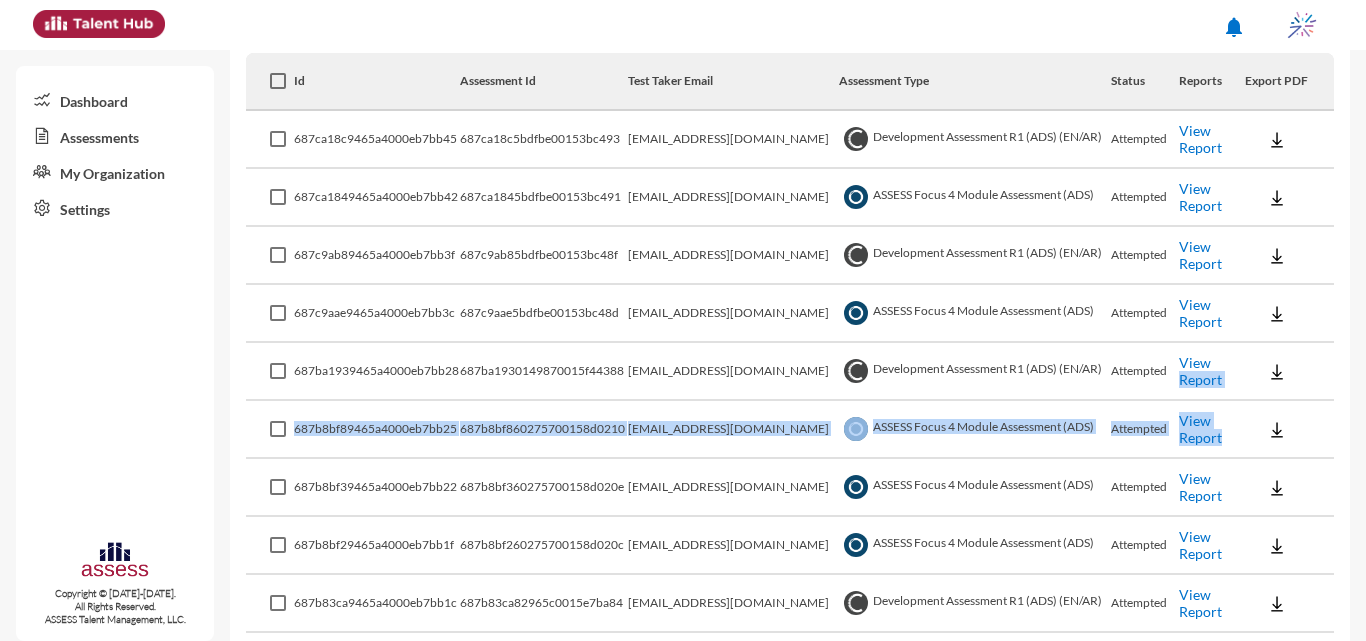 drag, startPoint x: 1204, startPoint y: 356, endPoint x: 1207, endPoint y: 430, distance: 74.06078 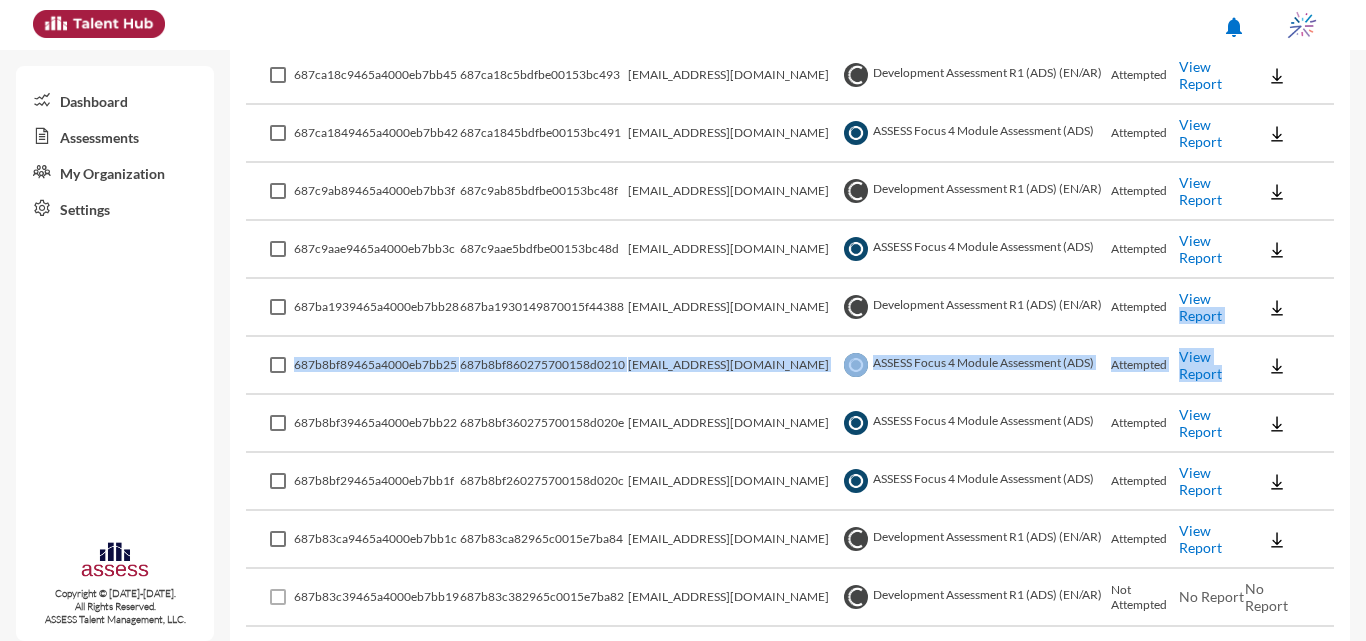 scroll, scrollTop: 443, scrollLeft: 0, axis: vertical 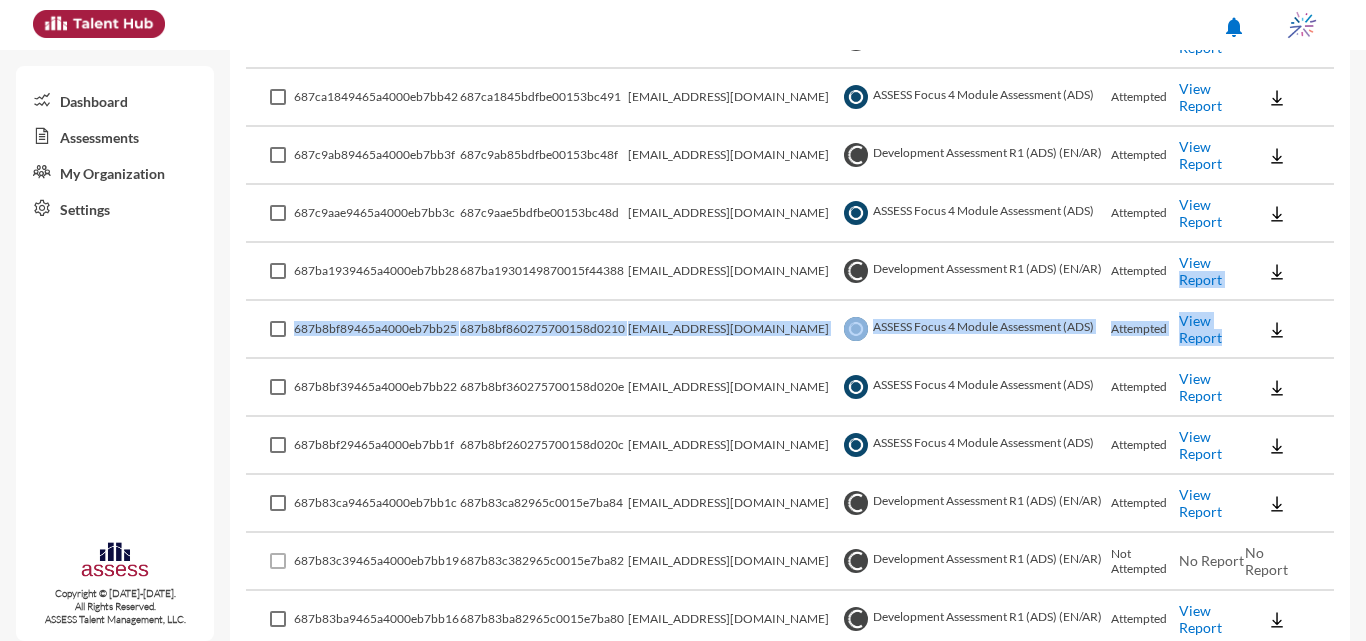 click on "View Report" 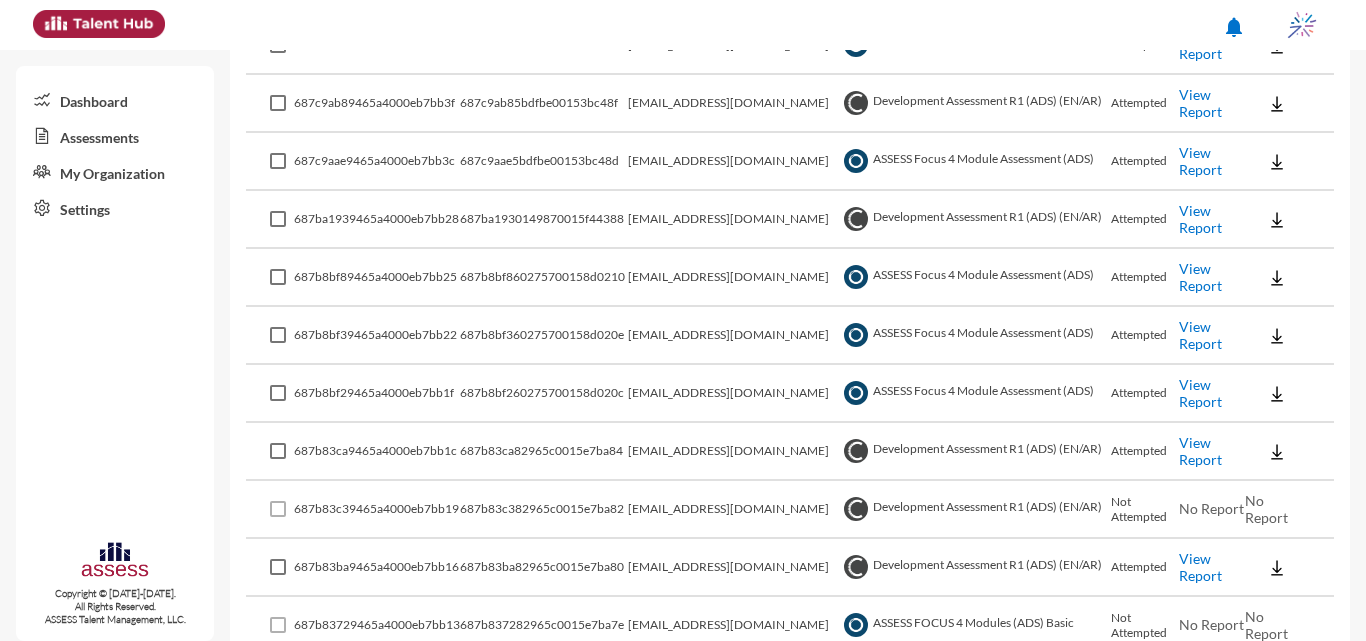 scroll, scrollTop: 543, scrollLeft: 0, axis: vertical 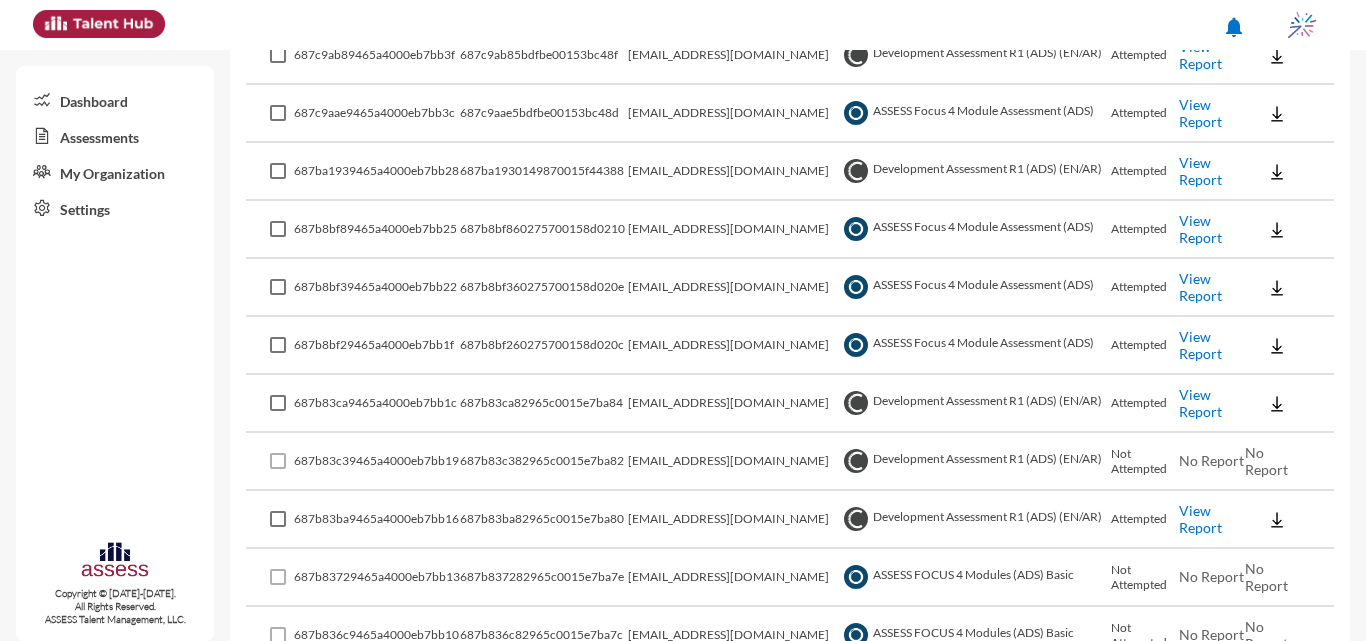 click on "687ba1939465a4000eb7bb28 687ba1930149870015f44388 internal.opportunity@ibnsina-pharma.com  Development Assessment R1 (ADS) (EN/AR)   Attempted   View Report" 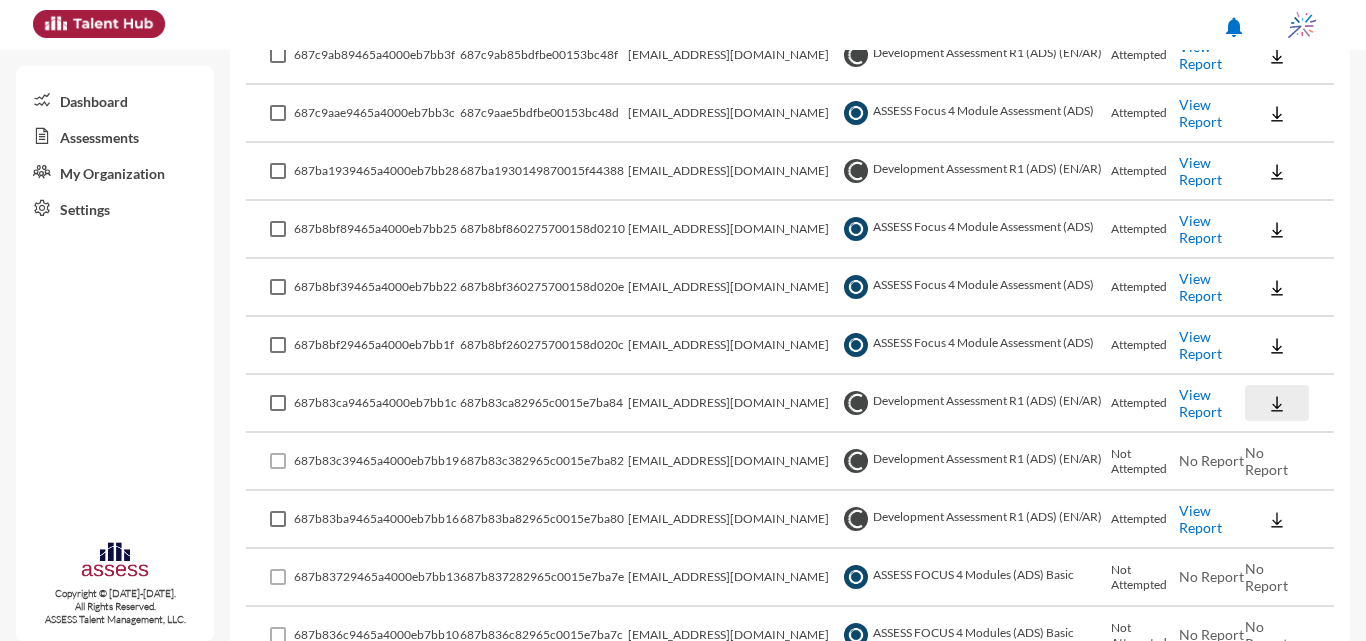 click 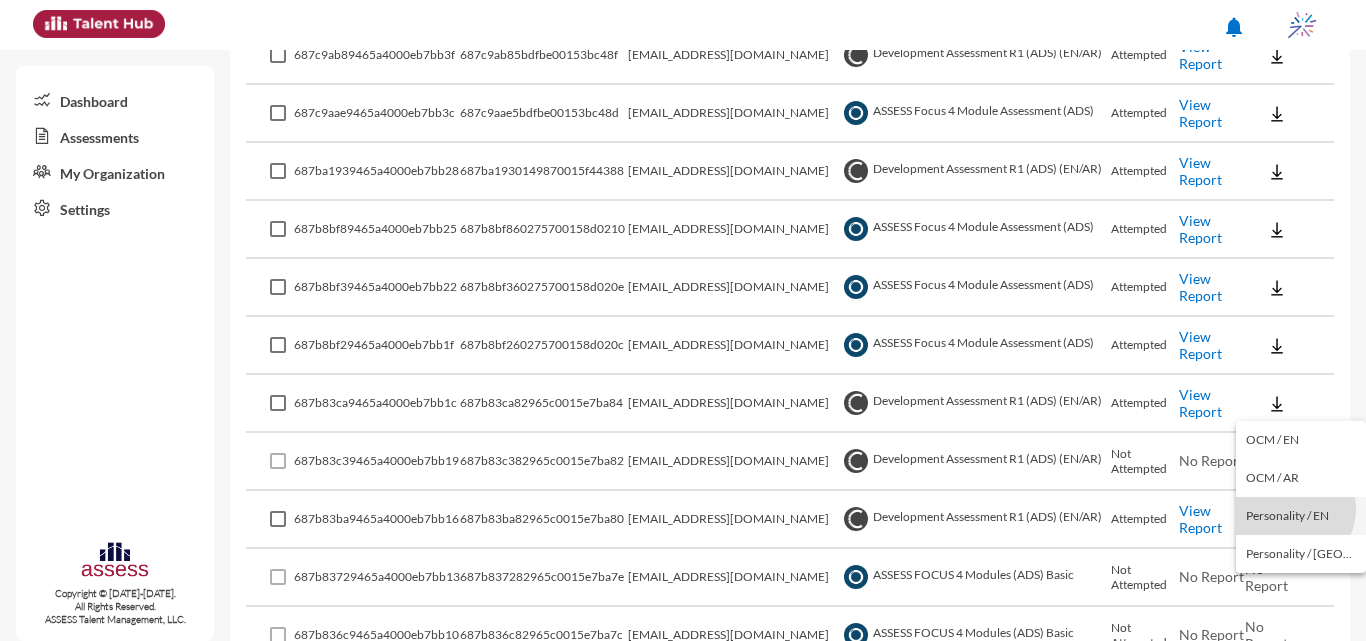 click on "Personality / EN" at bounding box center [1301, 516] 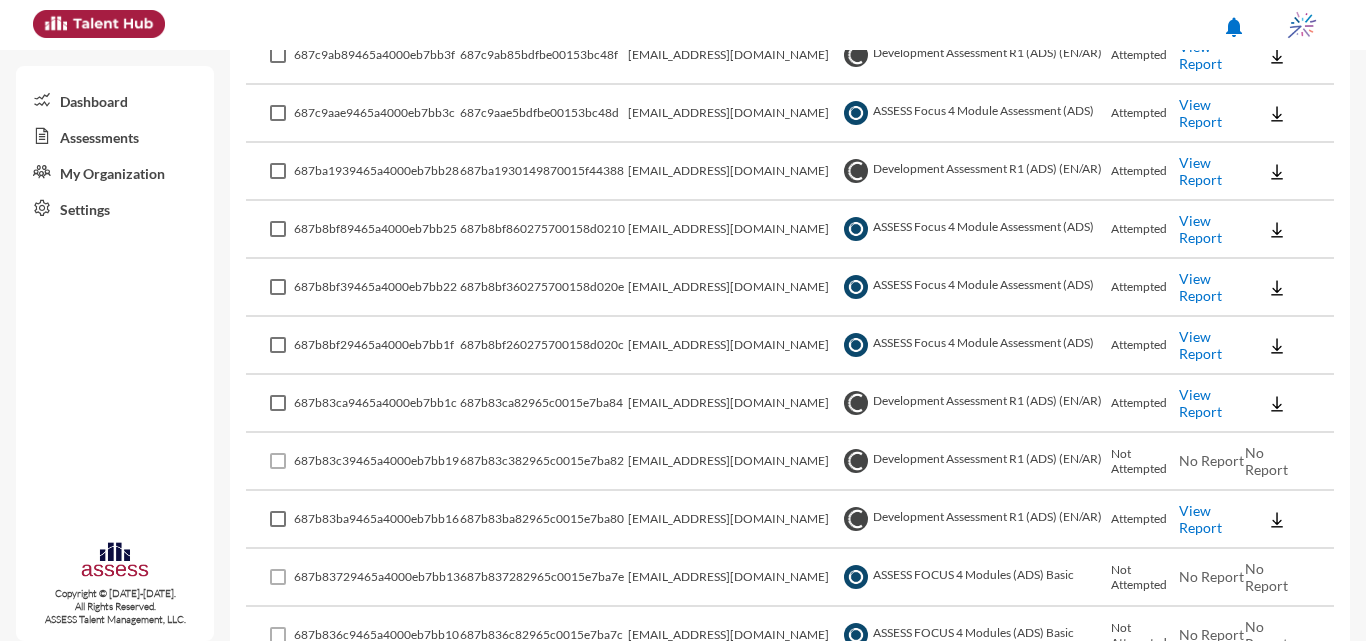 click 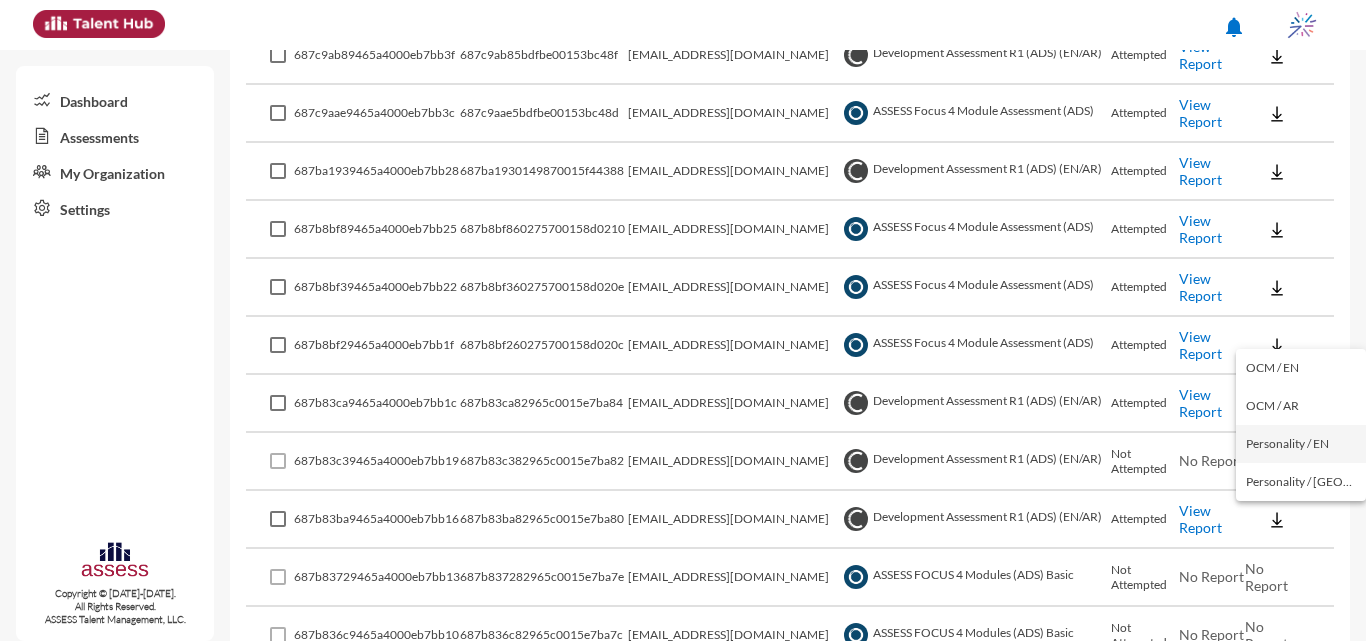 click on "Personality / EN" at bounding box center (1301, 444) 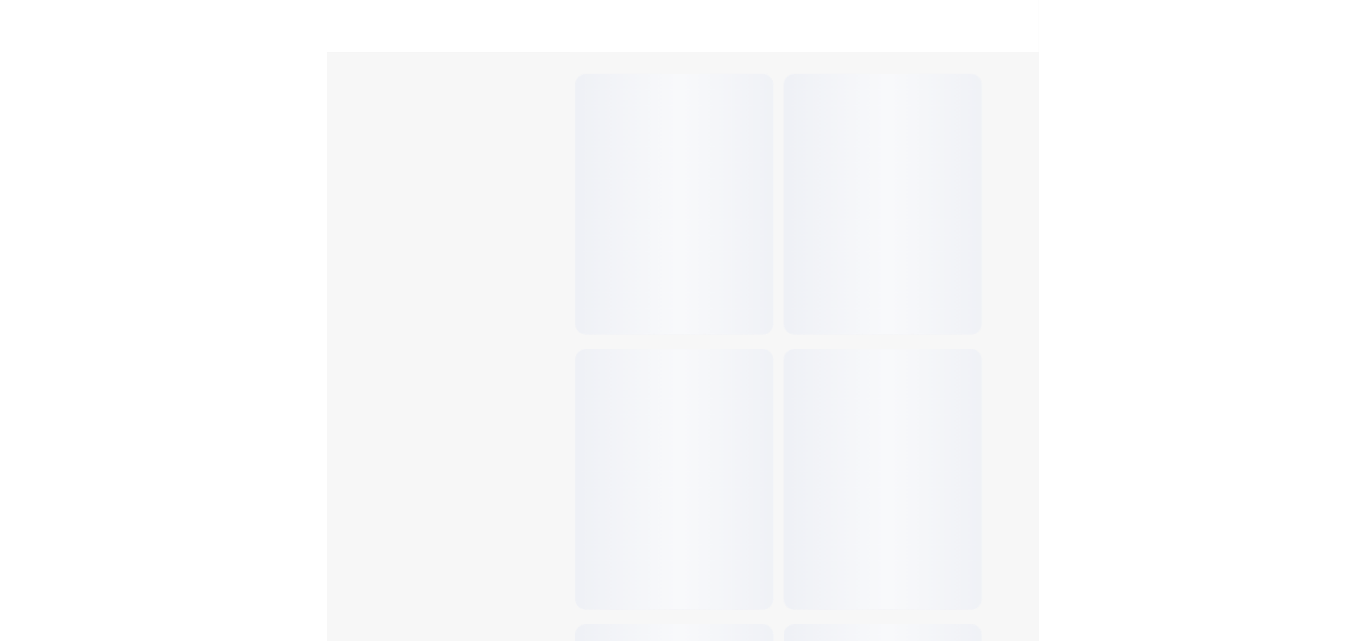 scroll, scrollTop: 0, scrollLeft: 0, axis: both 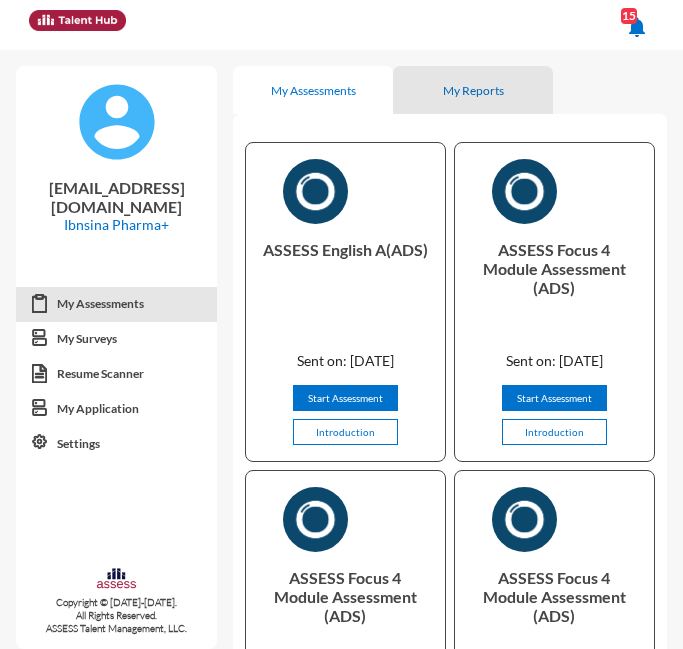 click on "My Reports" at bounding box center (473, 90) 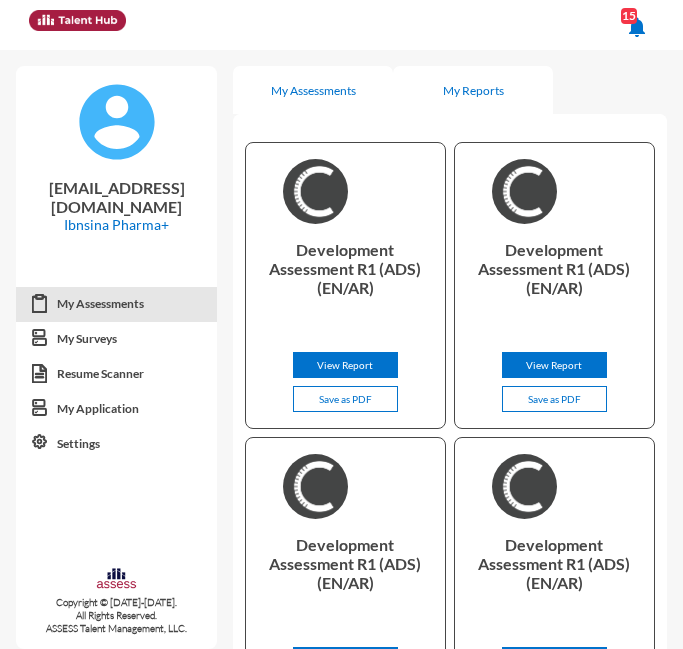 click on "My Assessments" at bounding box center (313, 90) 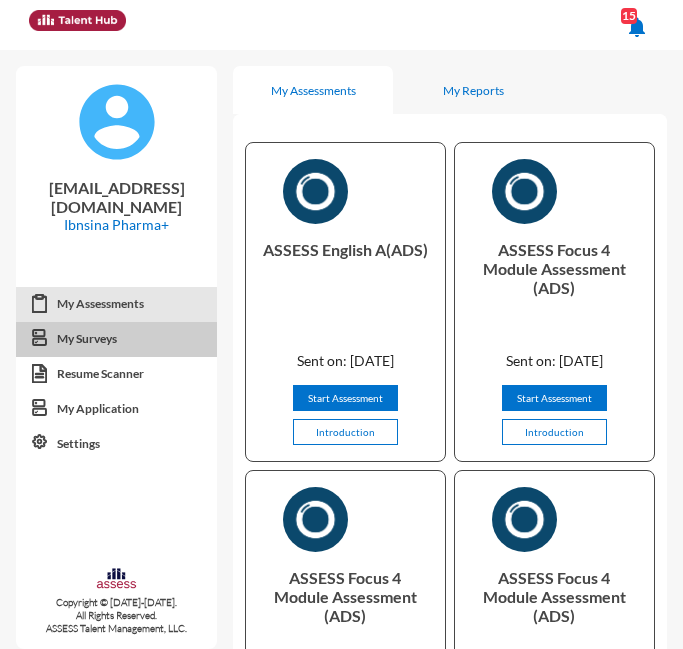 click on "My Surveys" 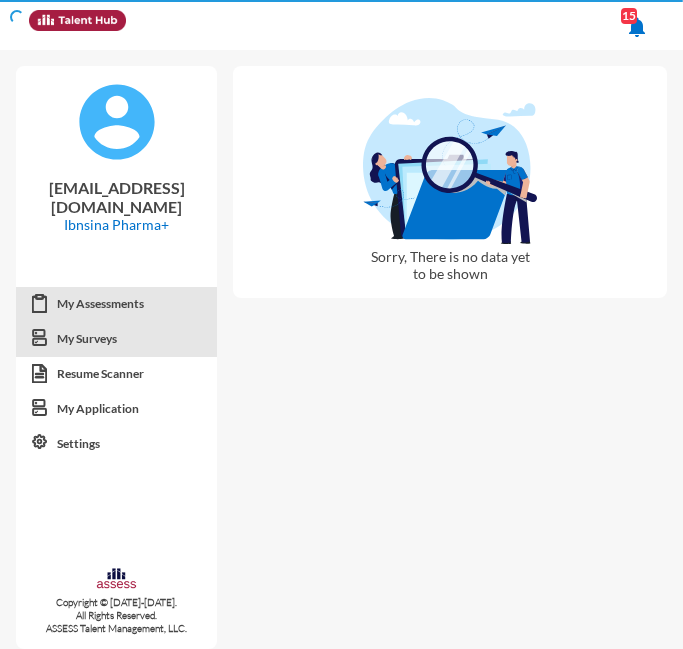 click on "My Assessments" 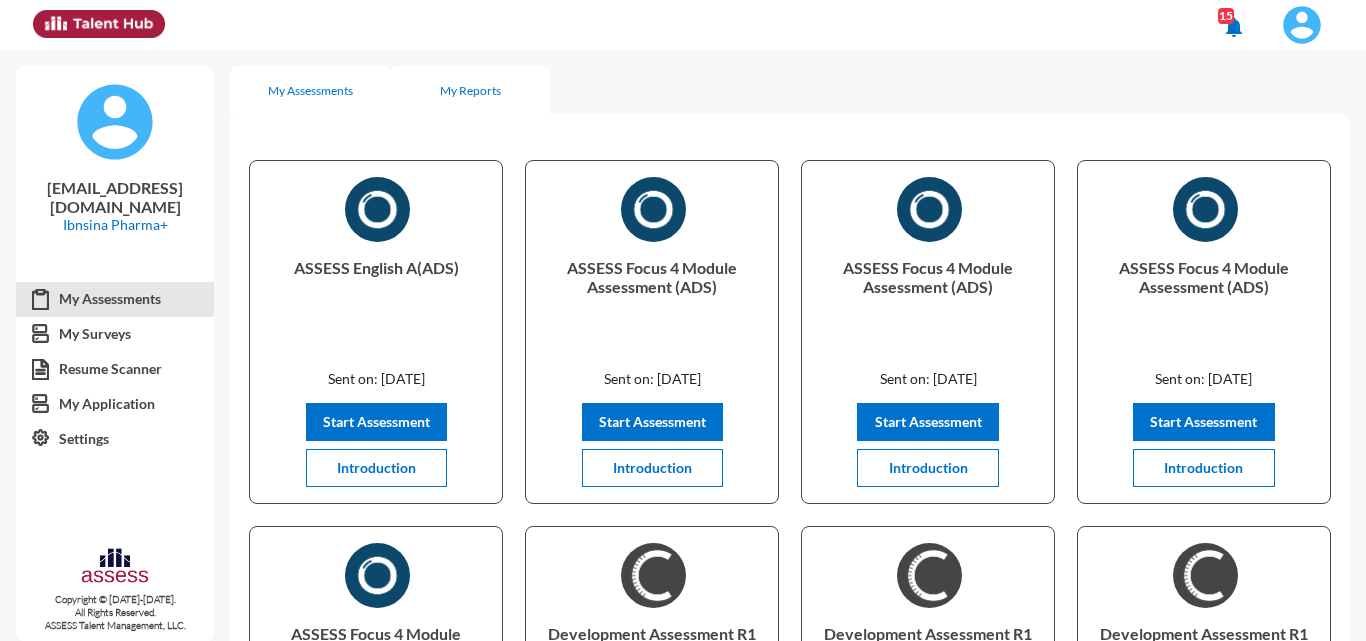 click on "My Reports" at bounding box center (470, 90) 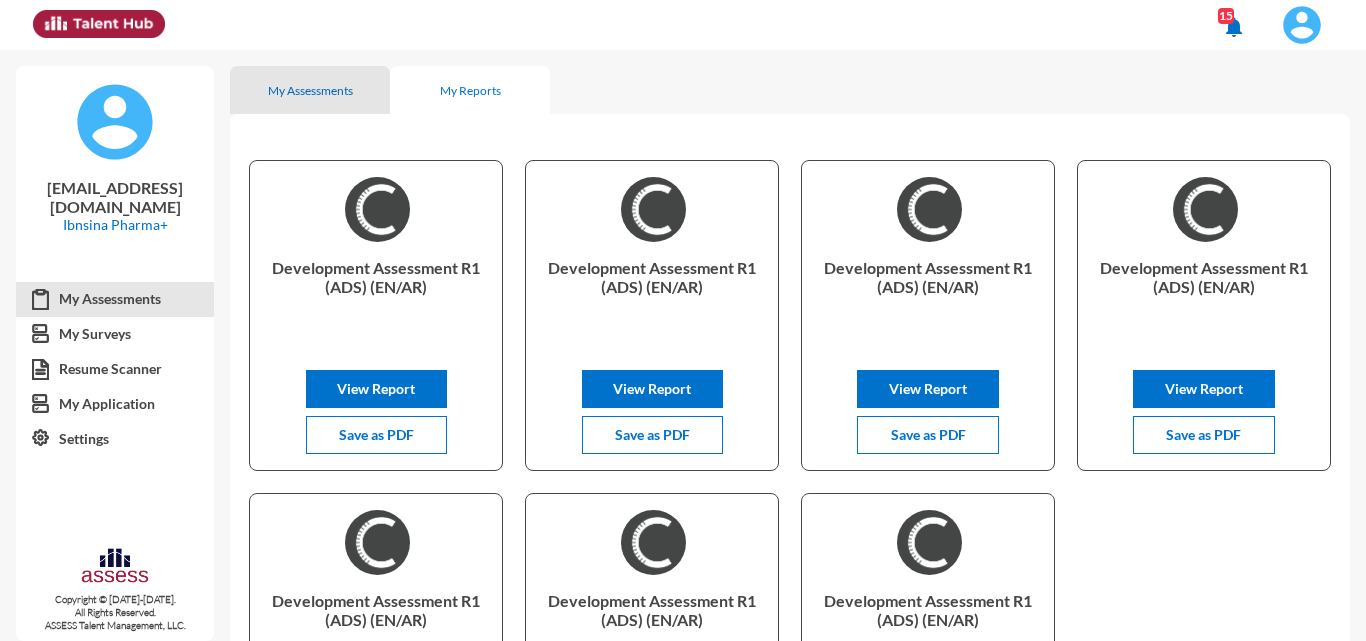 click on "My Assessments" at bounding box center (310, 90) 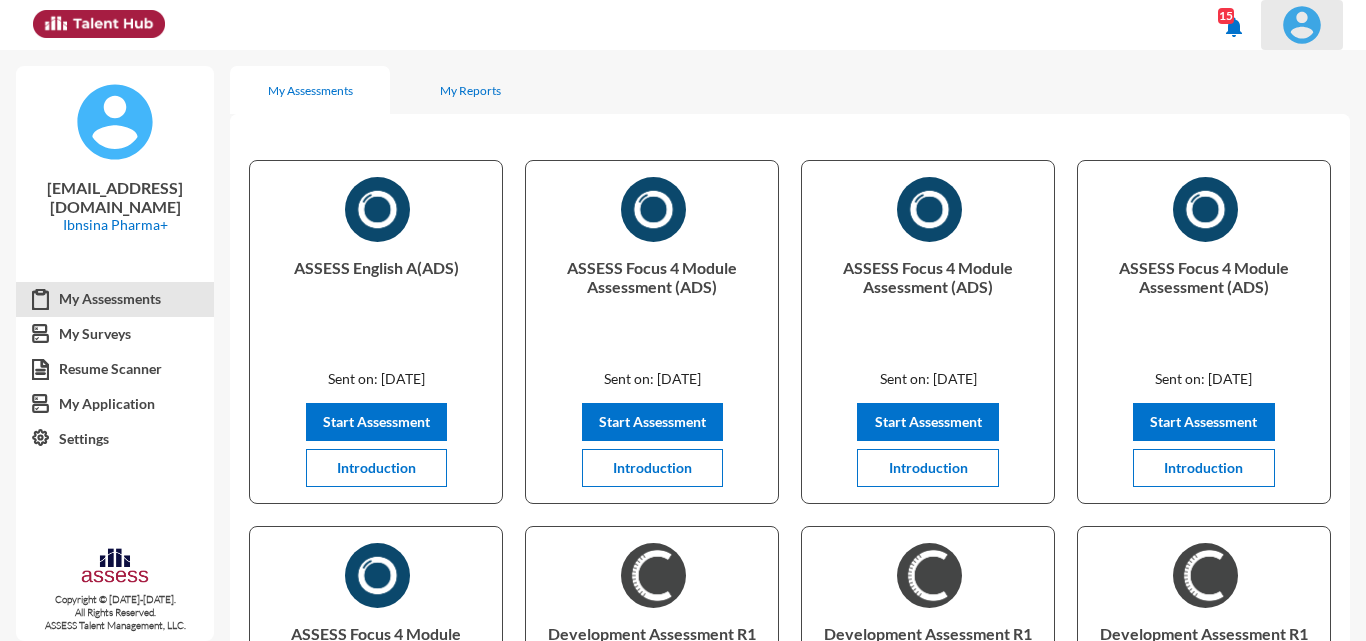click 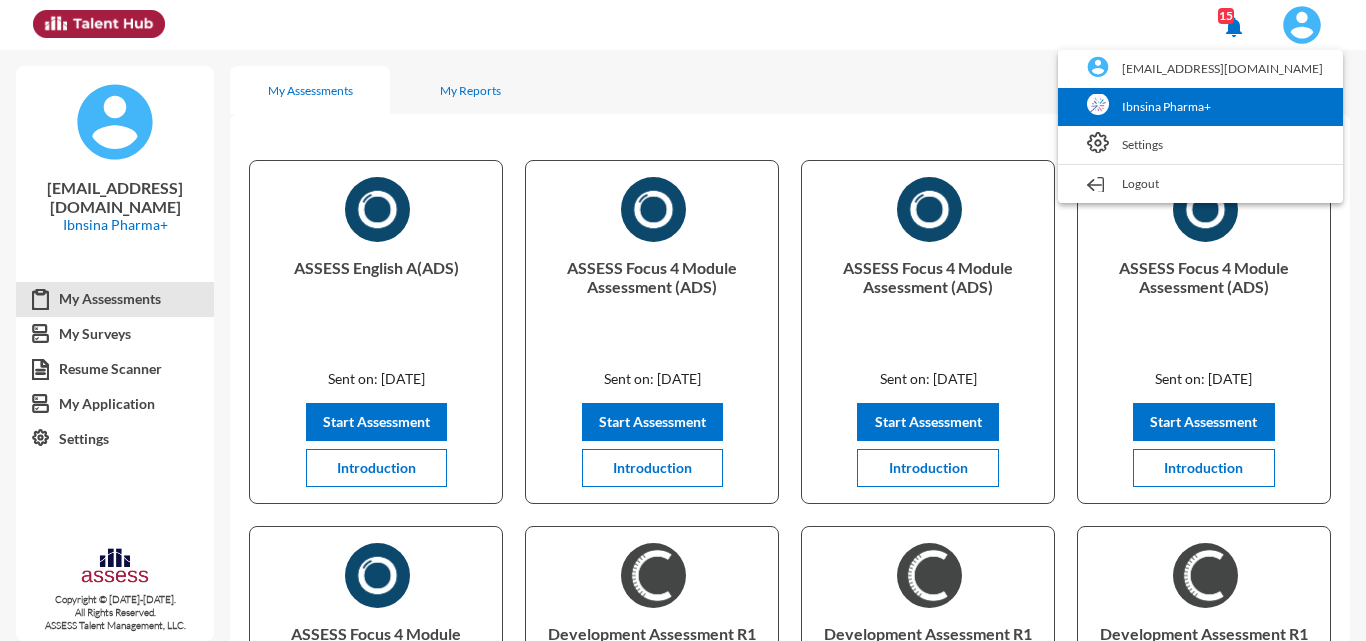click on "Ibnsina Pharma+" at bounding box center (1200, 107) 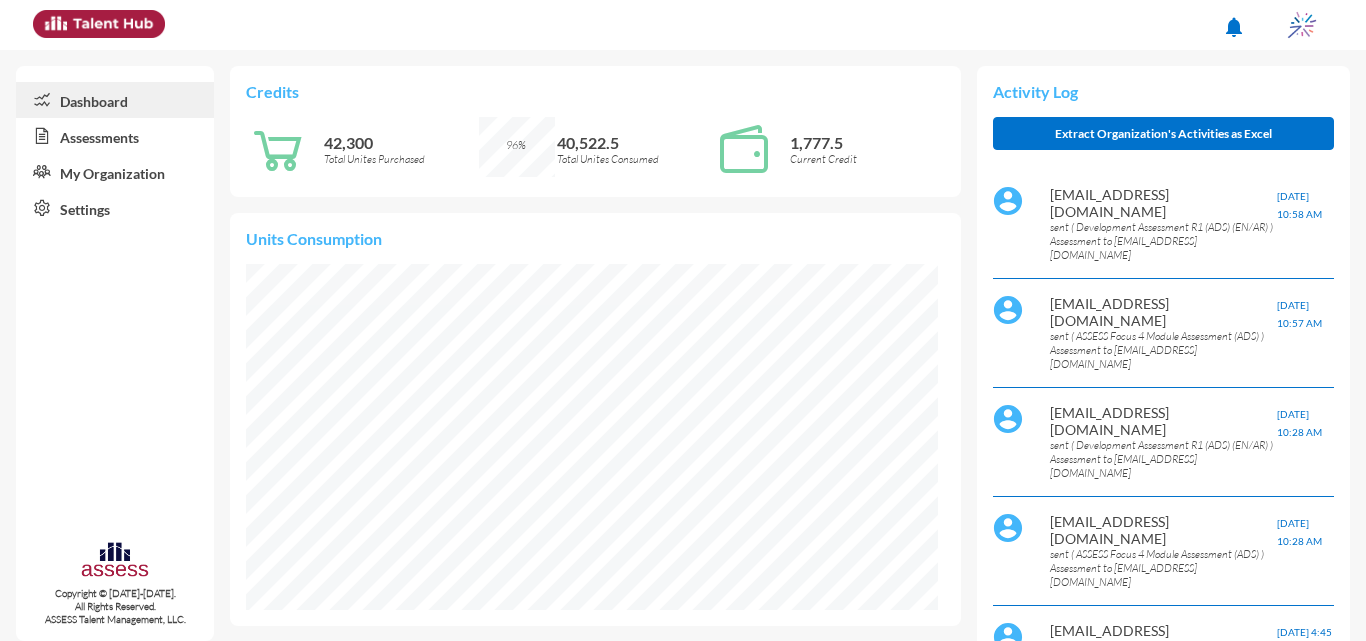 scroll, scrollTop: 999940, scrollLeft: 999923, axis: both 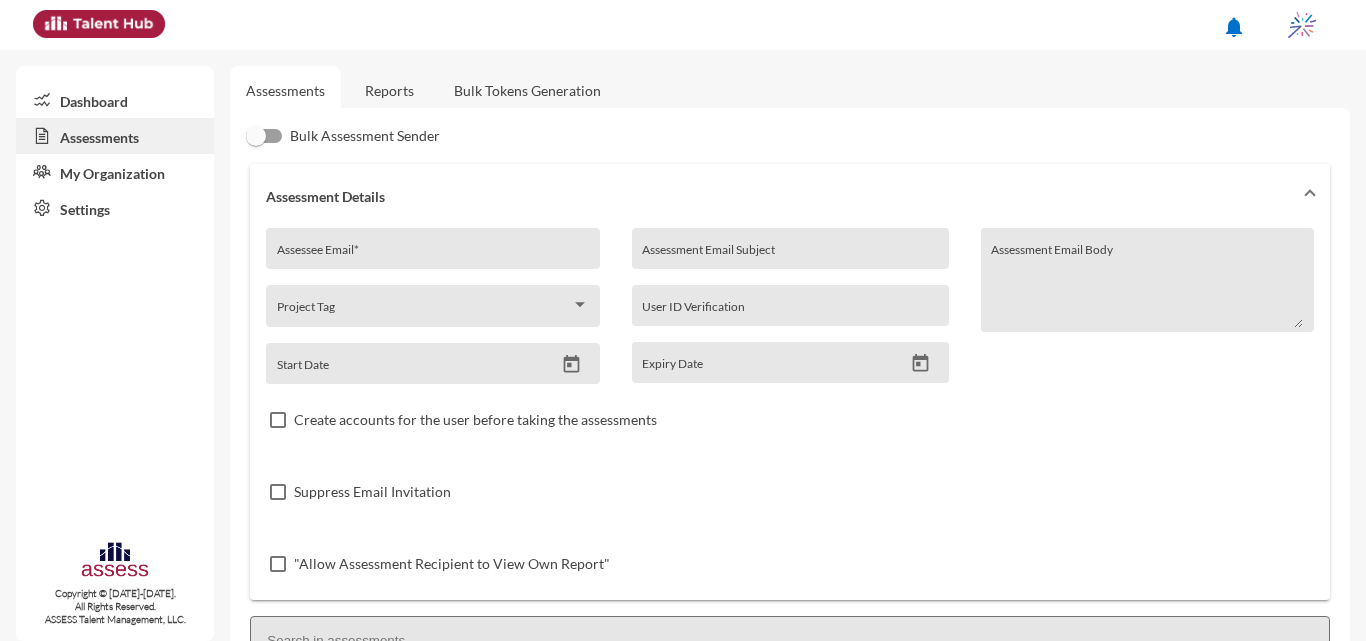 click on "Reports" 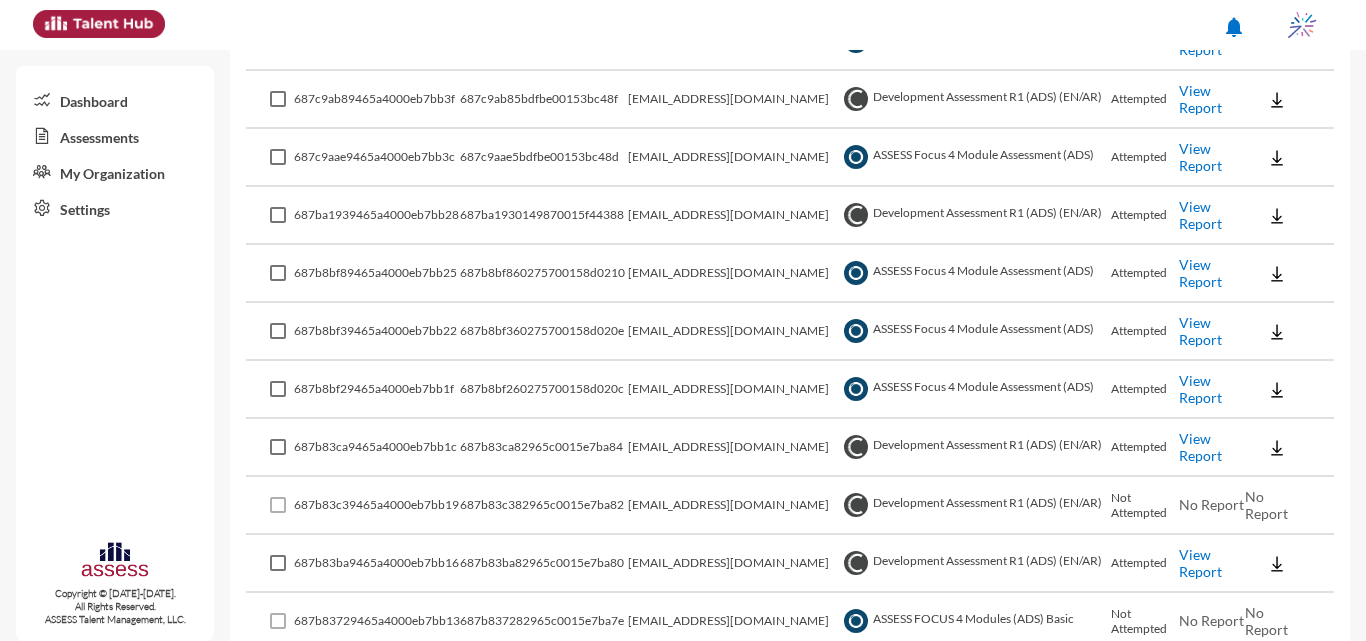 scroll, scrollTop: 500, scrollLeft: 0, axis: vertical 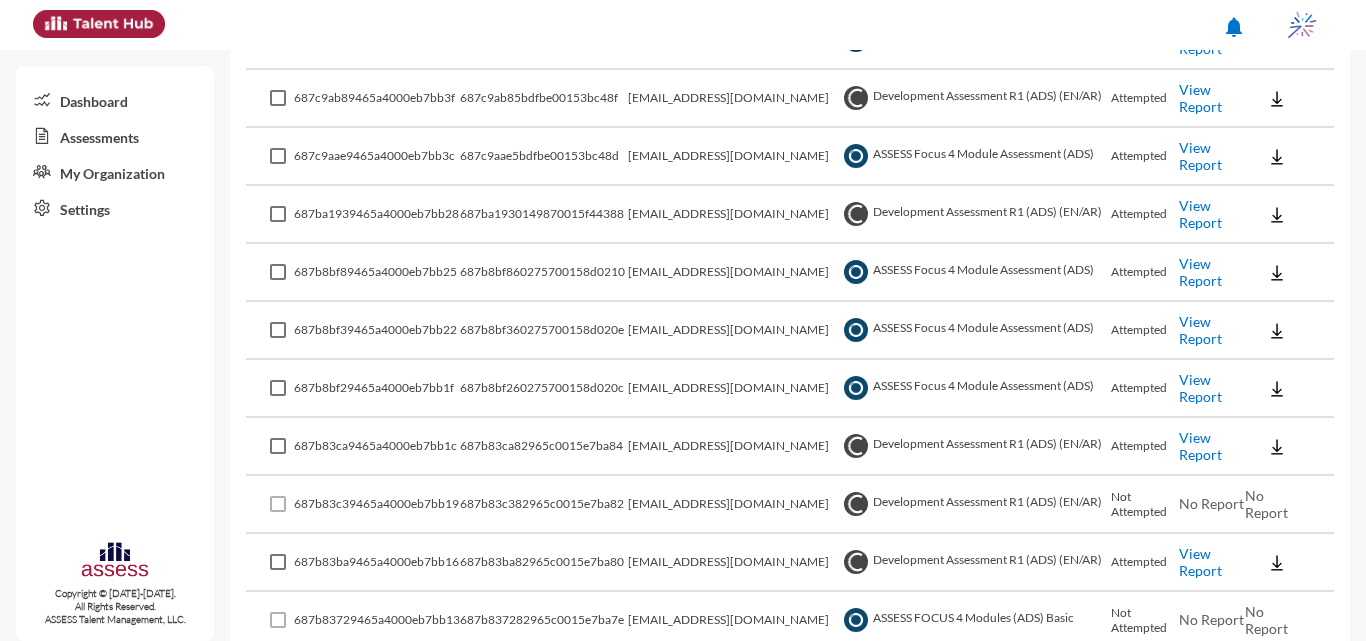 click 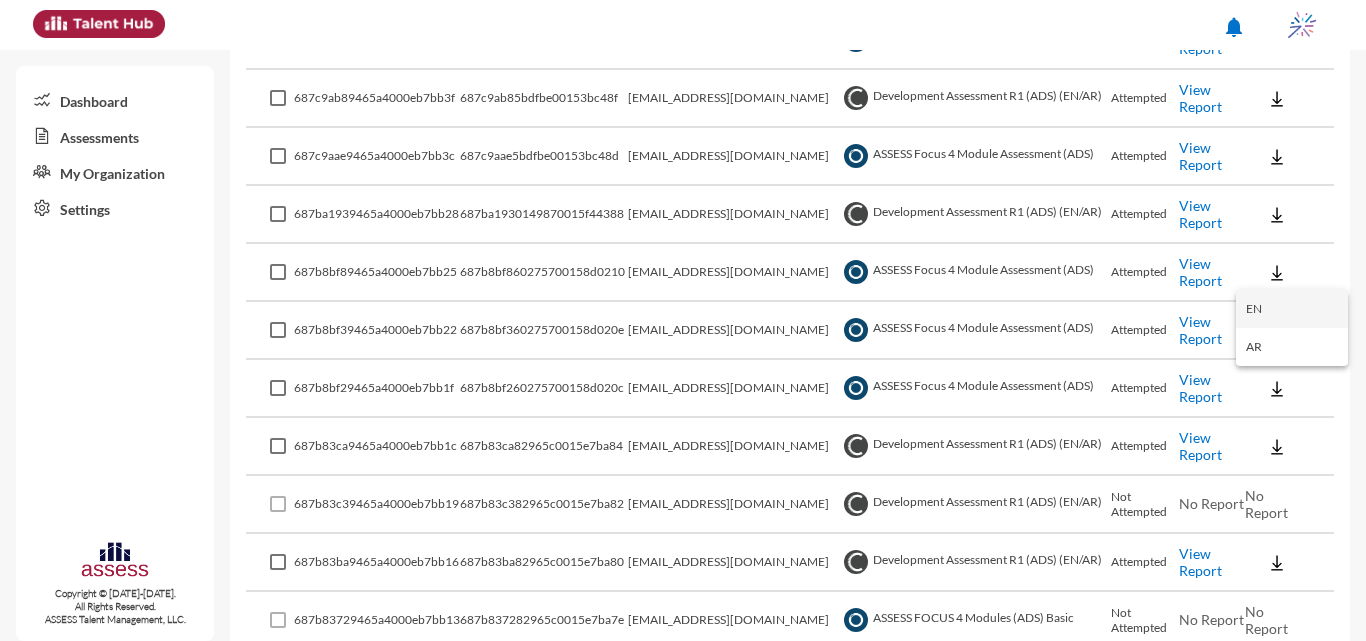 click on "EN" at bounding box center [1292, 309] 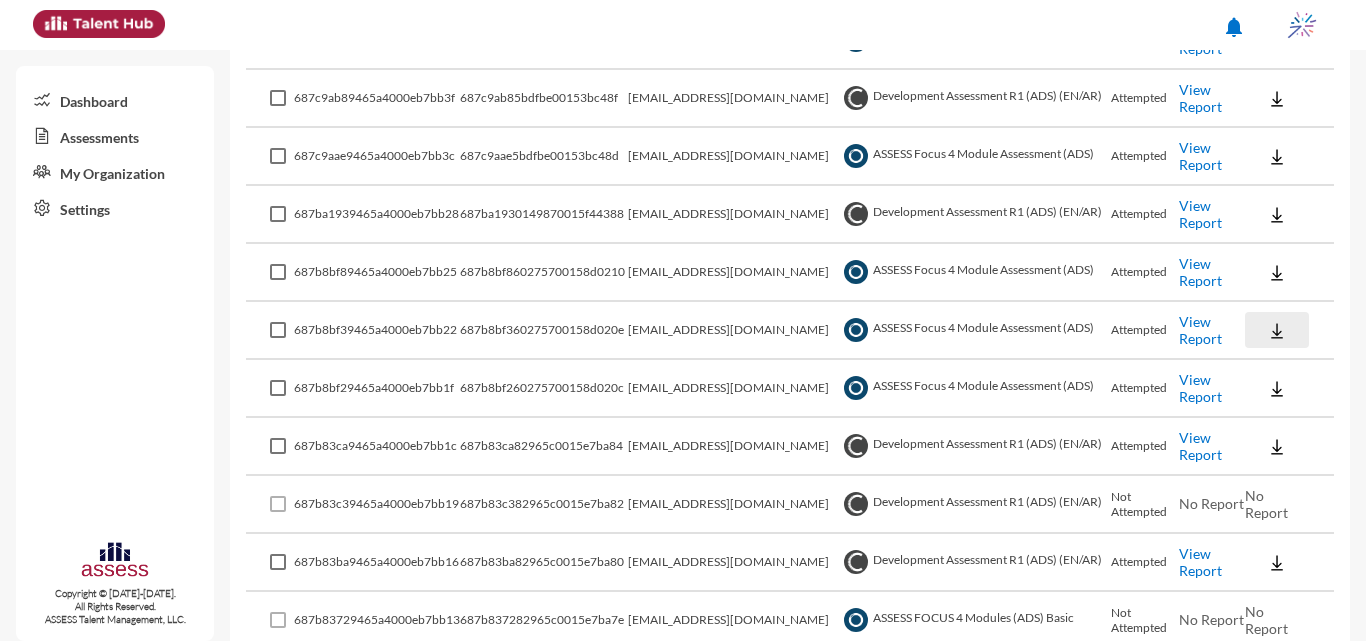 click 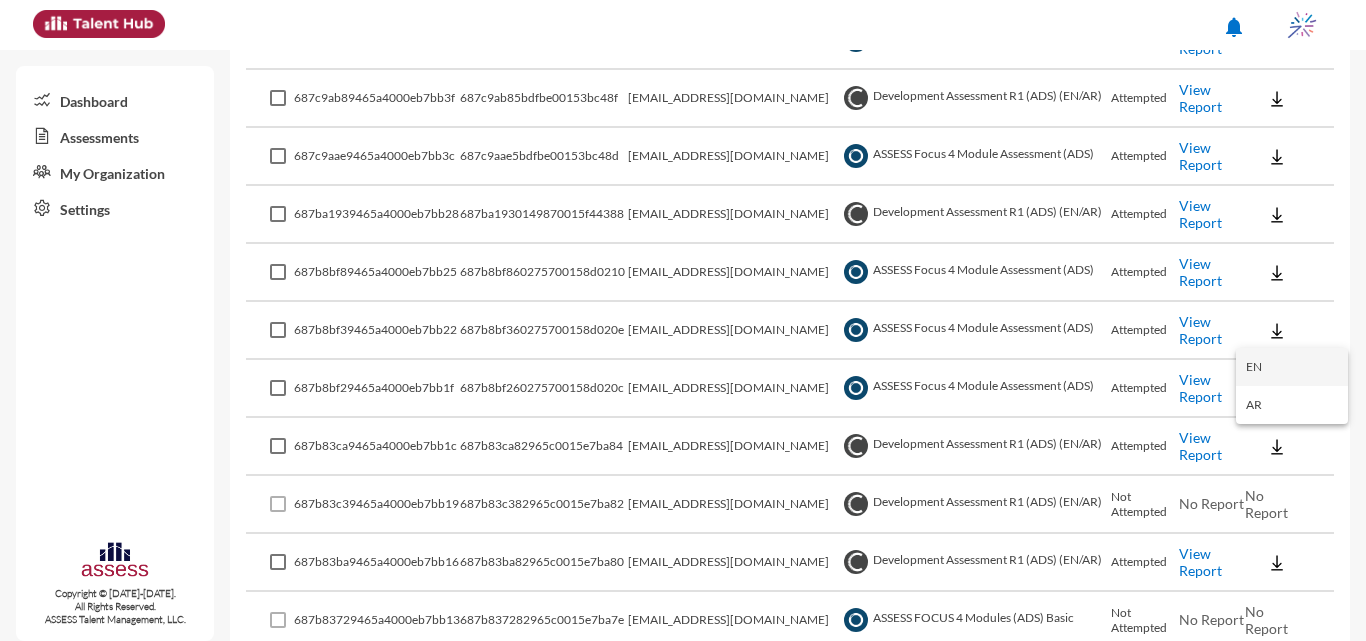 click on "EN" at bounding box center [1292, 367] 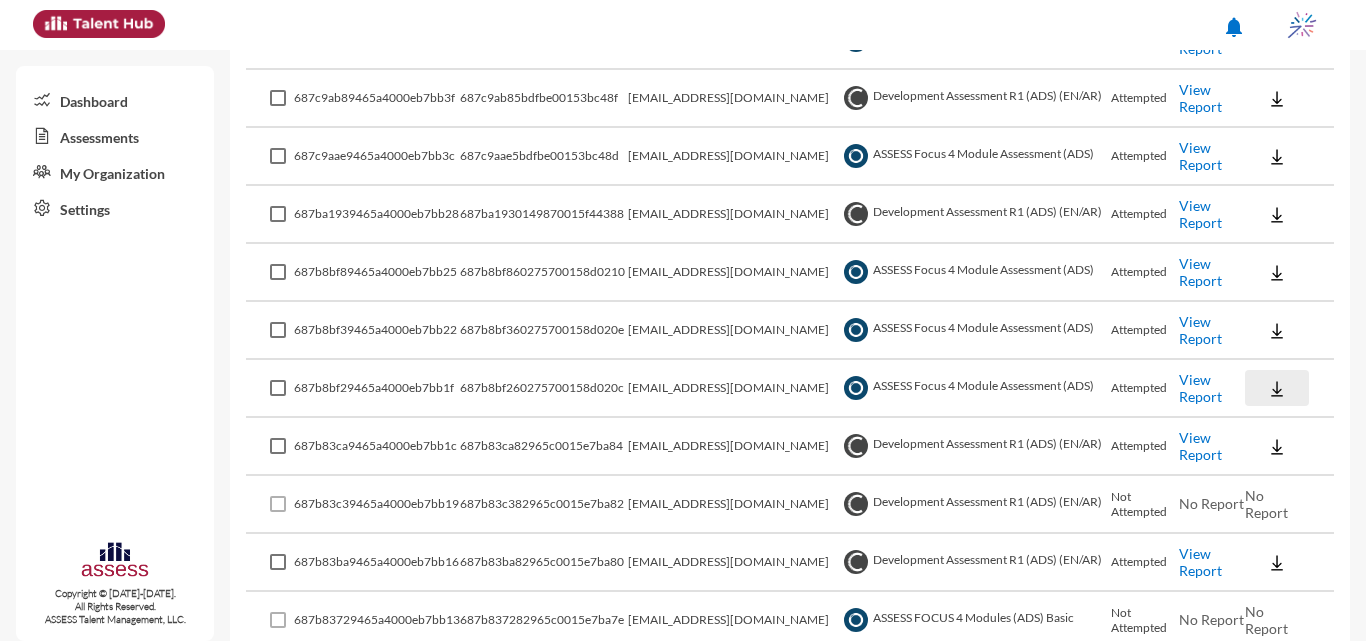 click 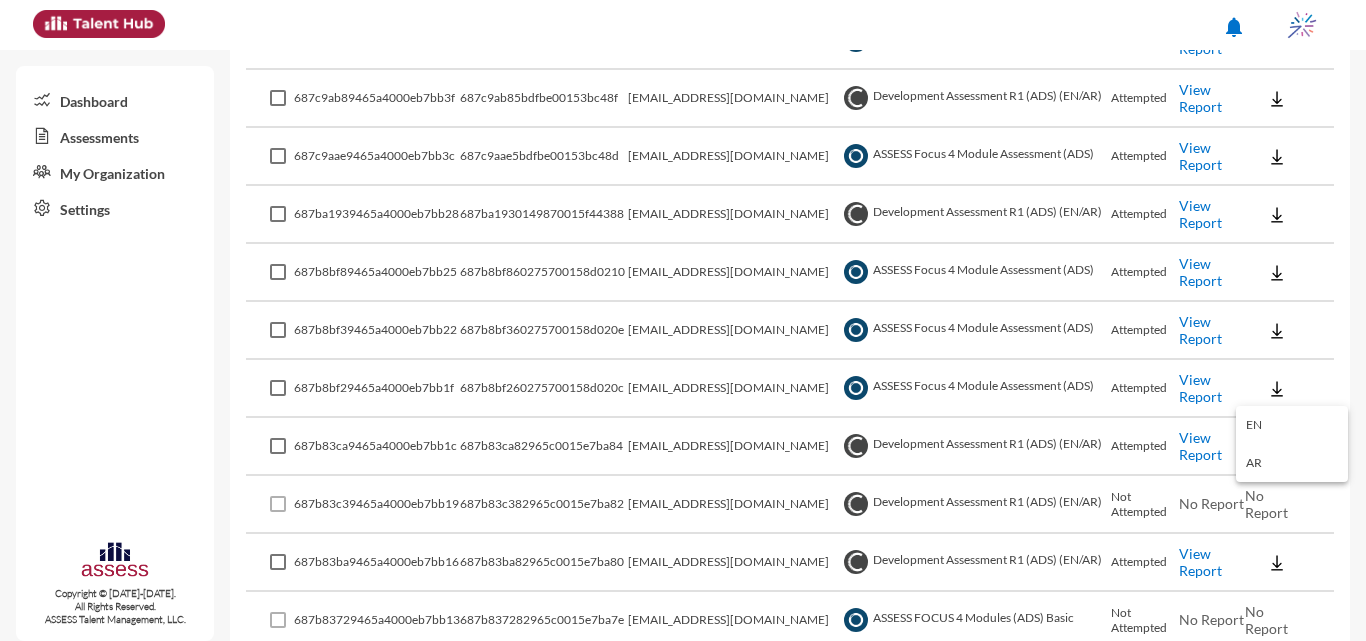 click on "EN" at bounding box center (1292, 425) 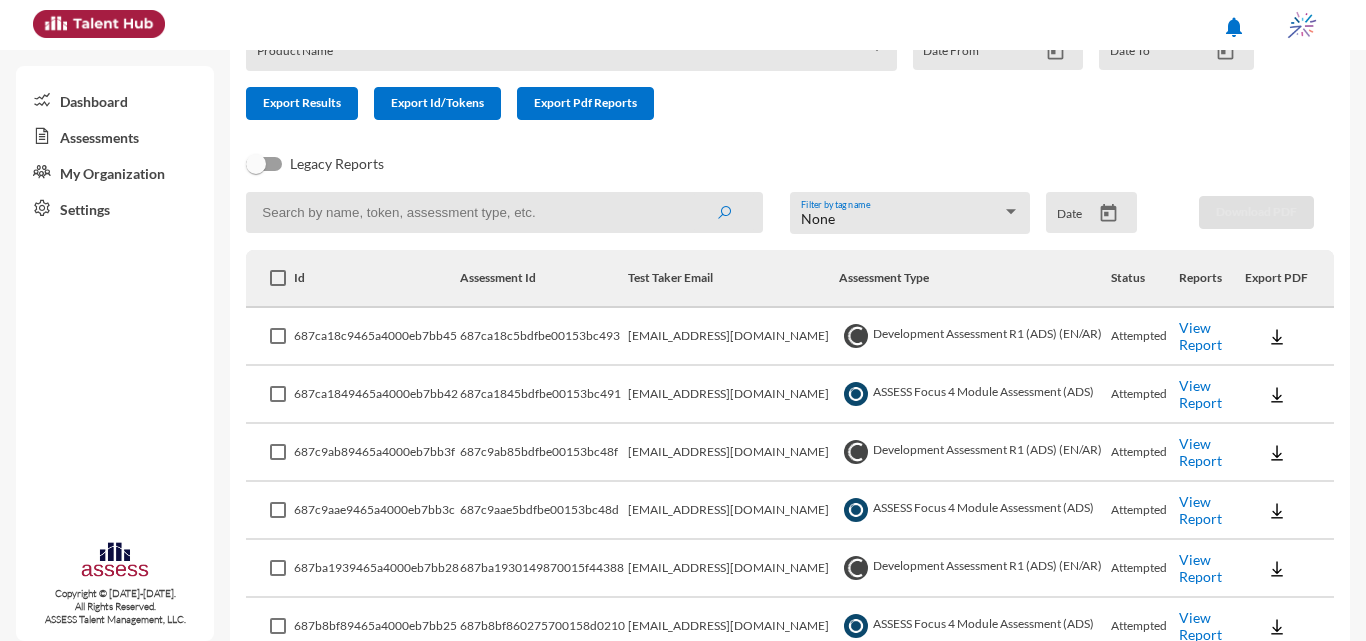 scroll, scrollTop: 300, scrollLeft: 0, axis: vertical 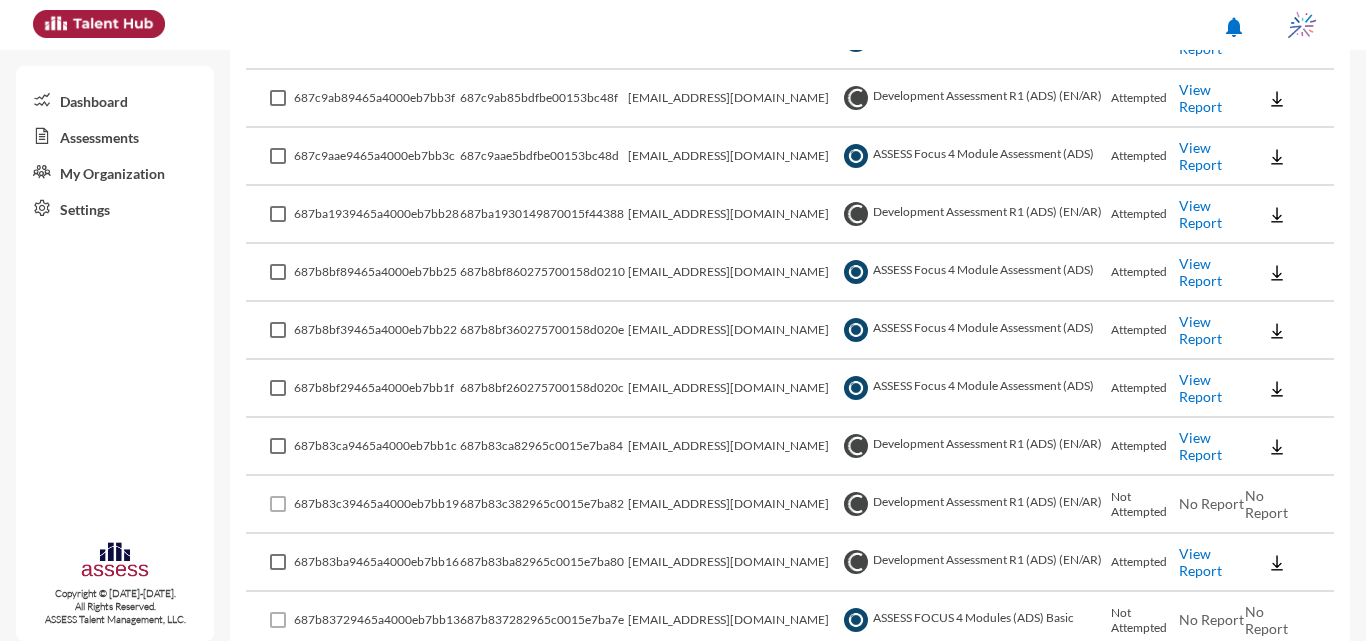 click 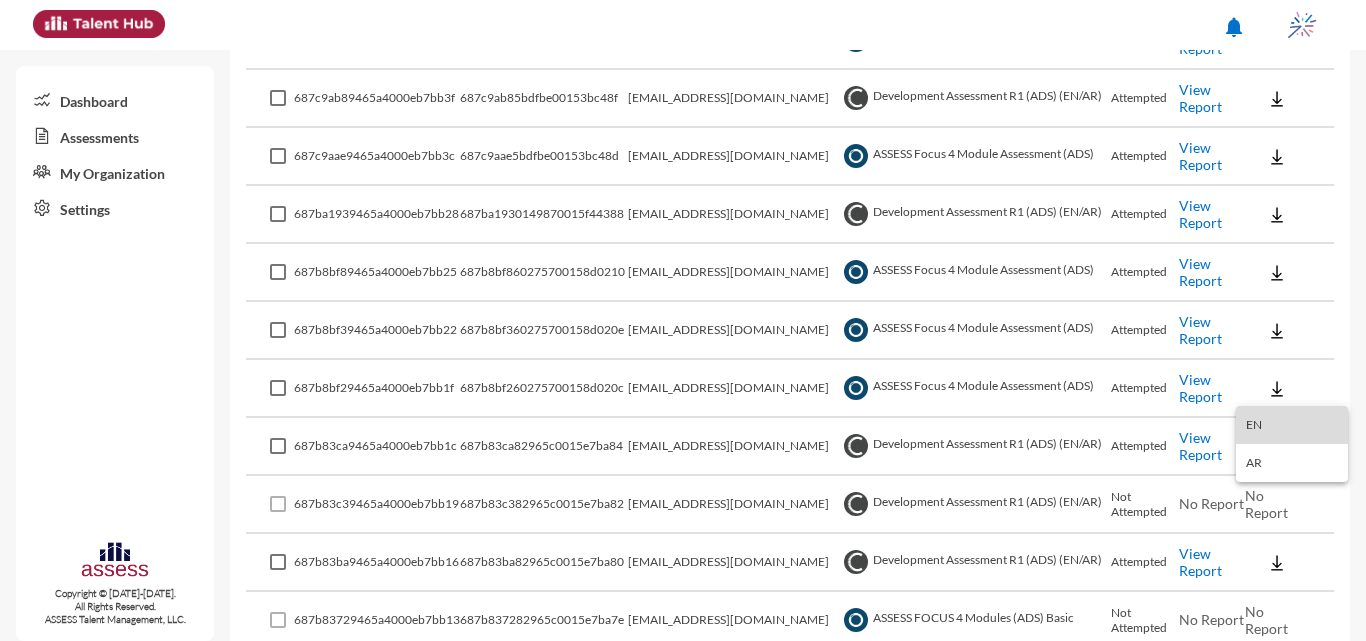 click on "EN" at bounding box center [1292, 425] 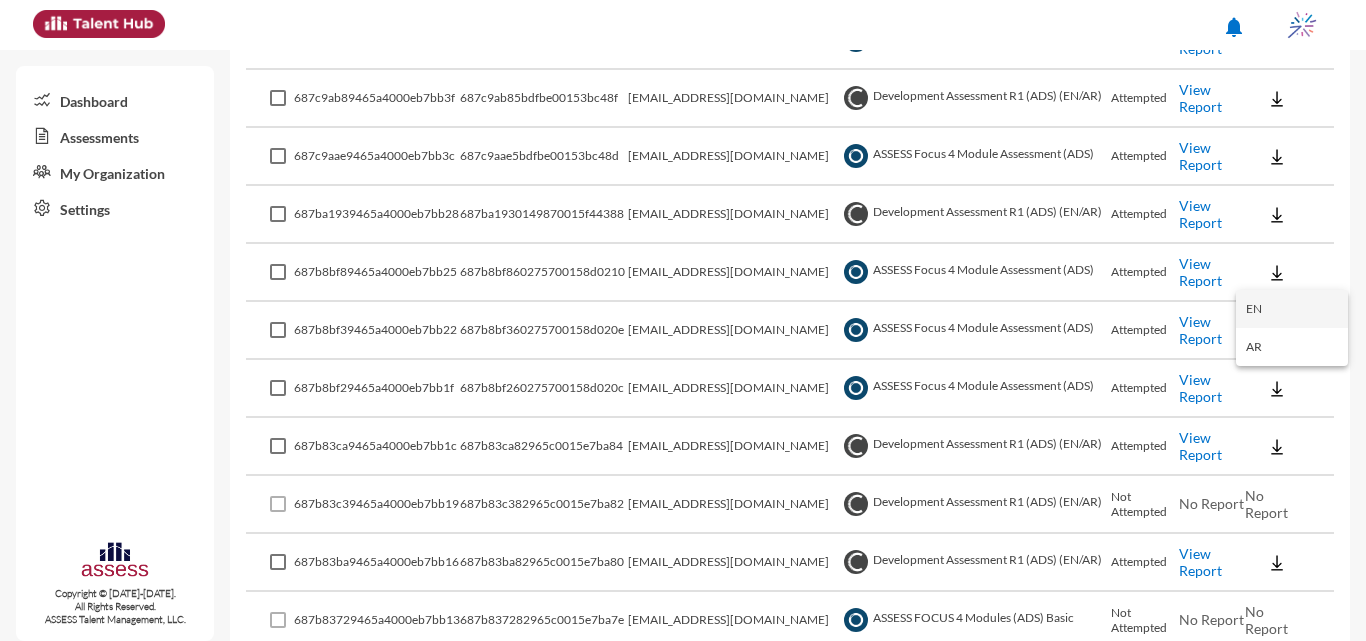 click on "EN" at bounding box center [1292, 309] 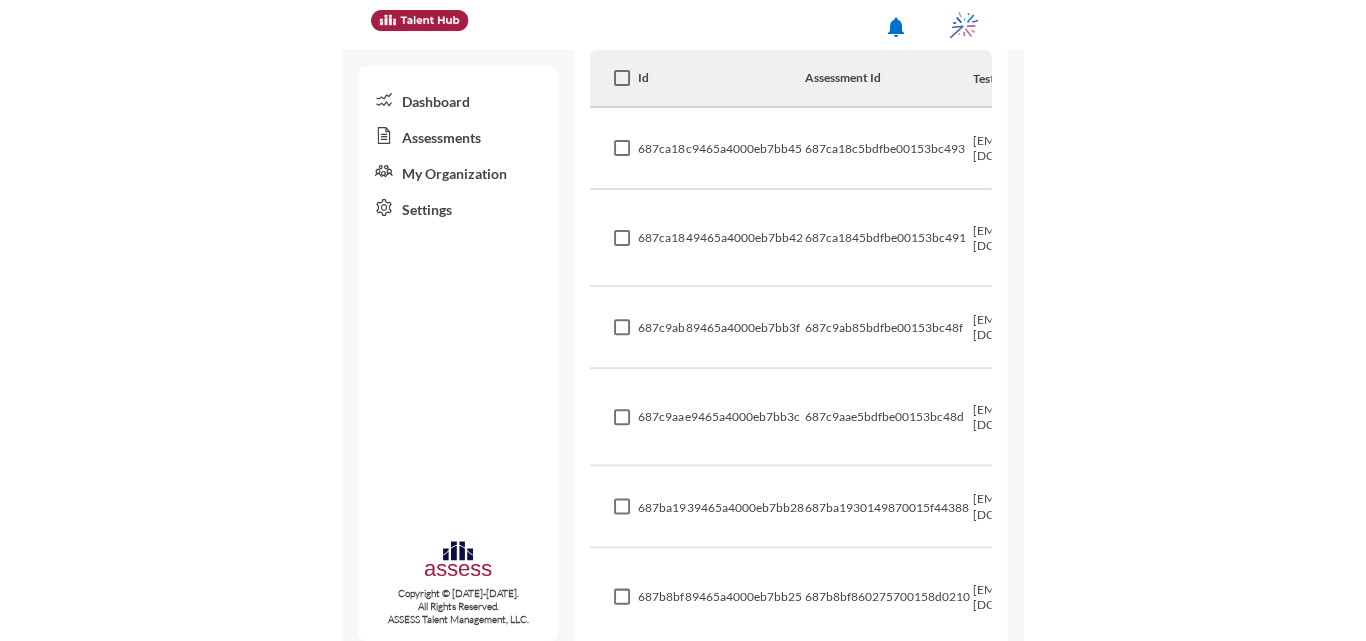 scroll, scrollTop: 698, scrollLeft: 0, axis: vertical 